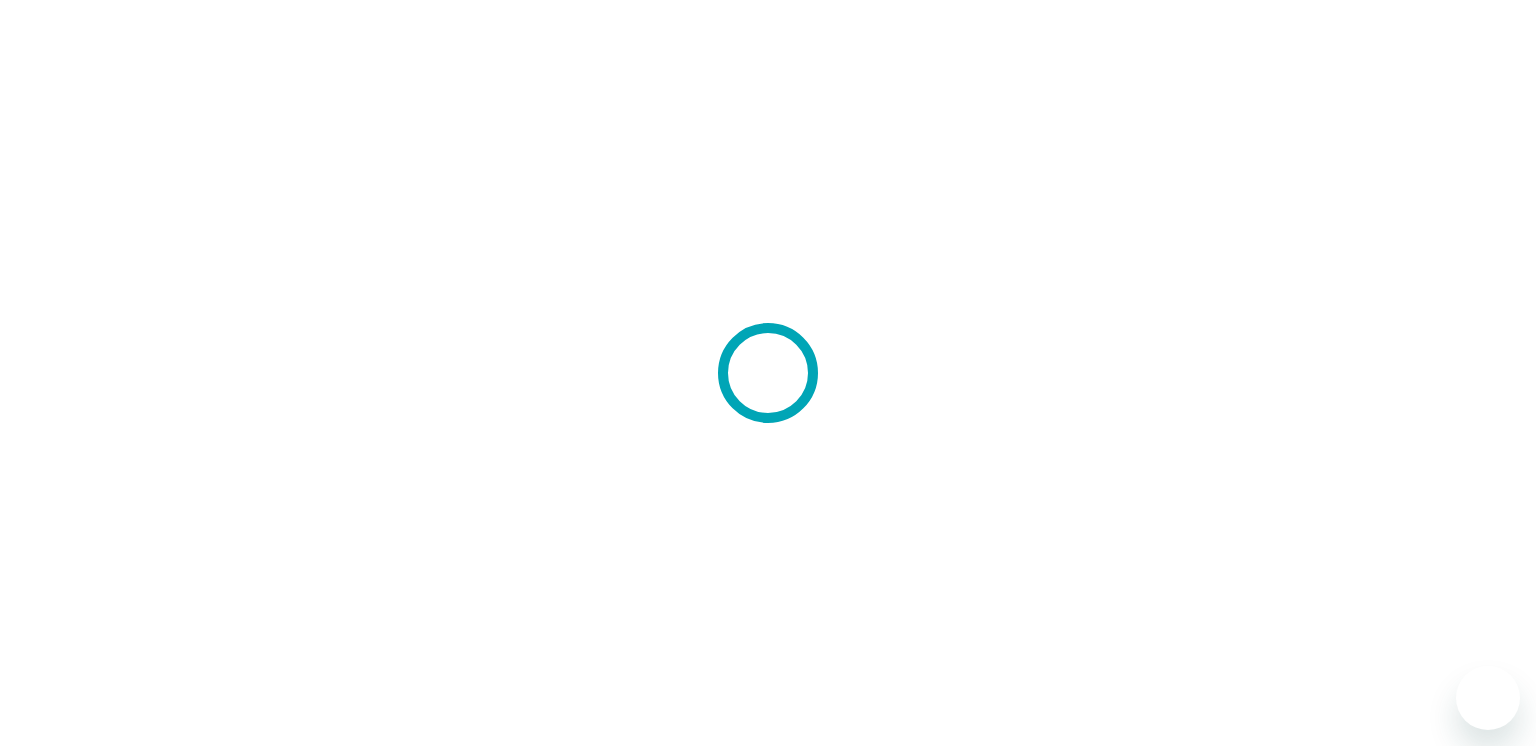 scroll, scrollTop: 0, scrollLeft: 0, axis: both 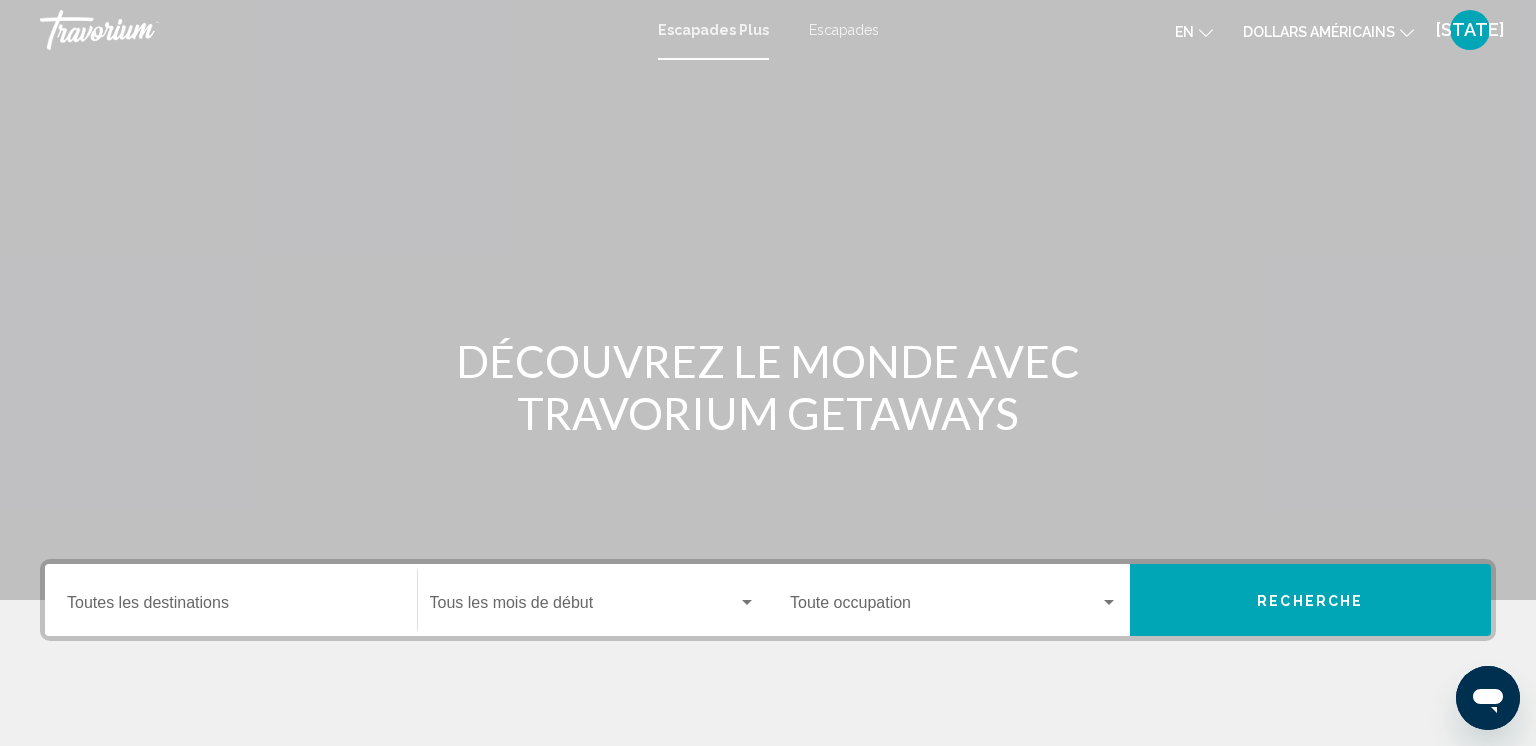 click at bounding box center [768, 300] 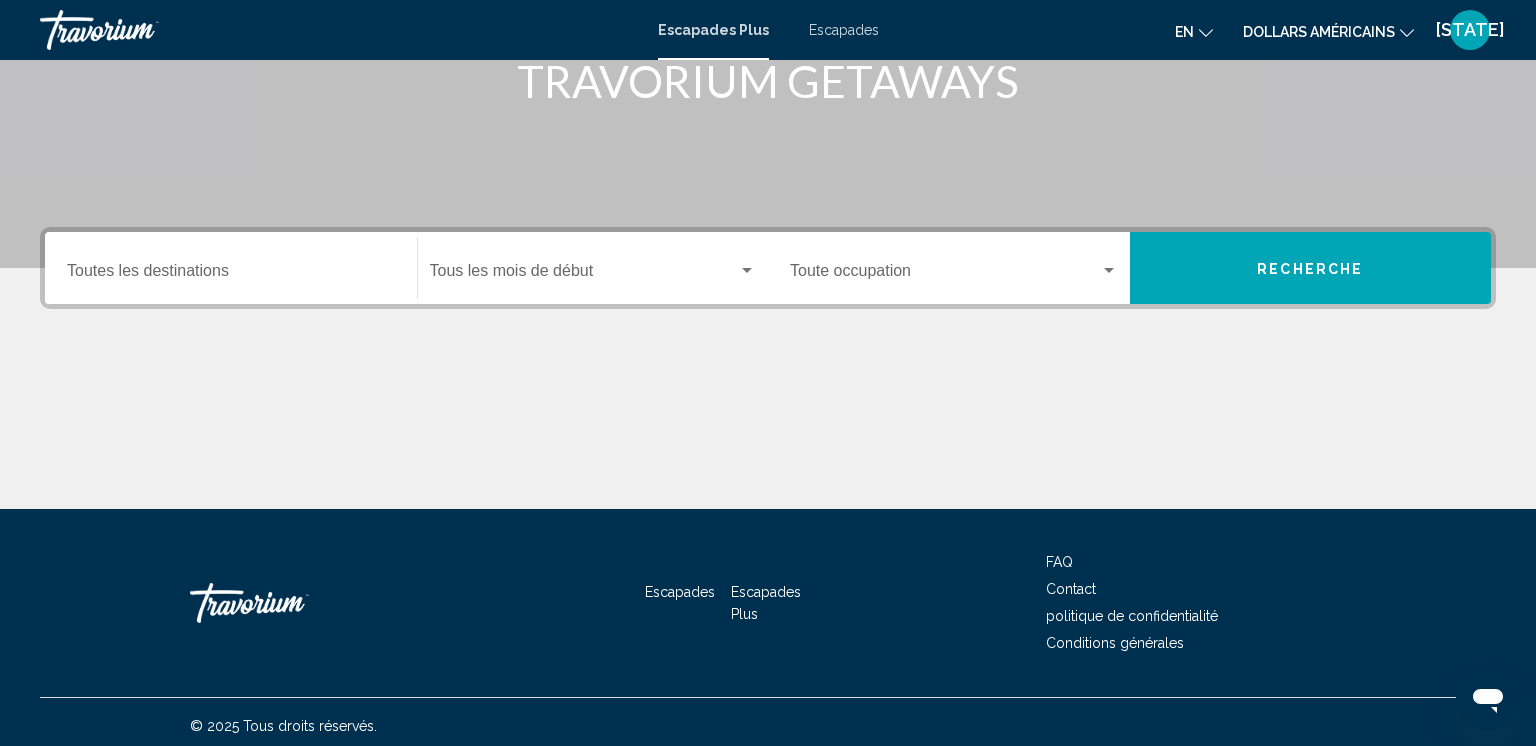 scroll, scrollTop: 340, scrollLeft: 0, axis: vertical 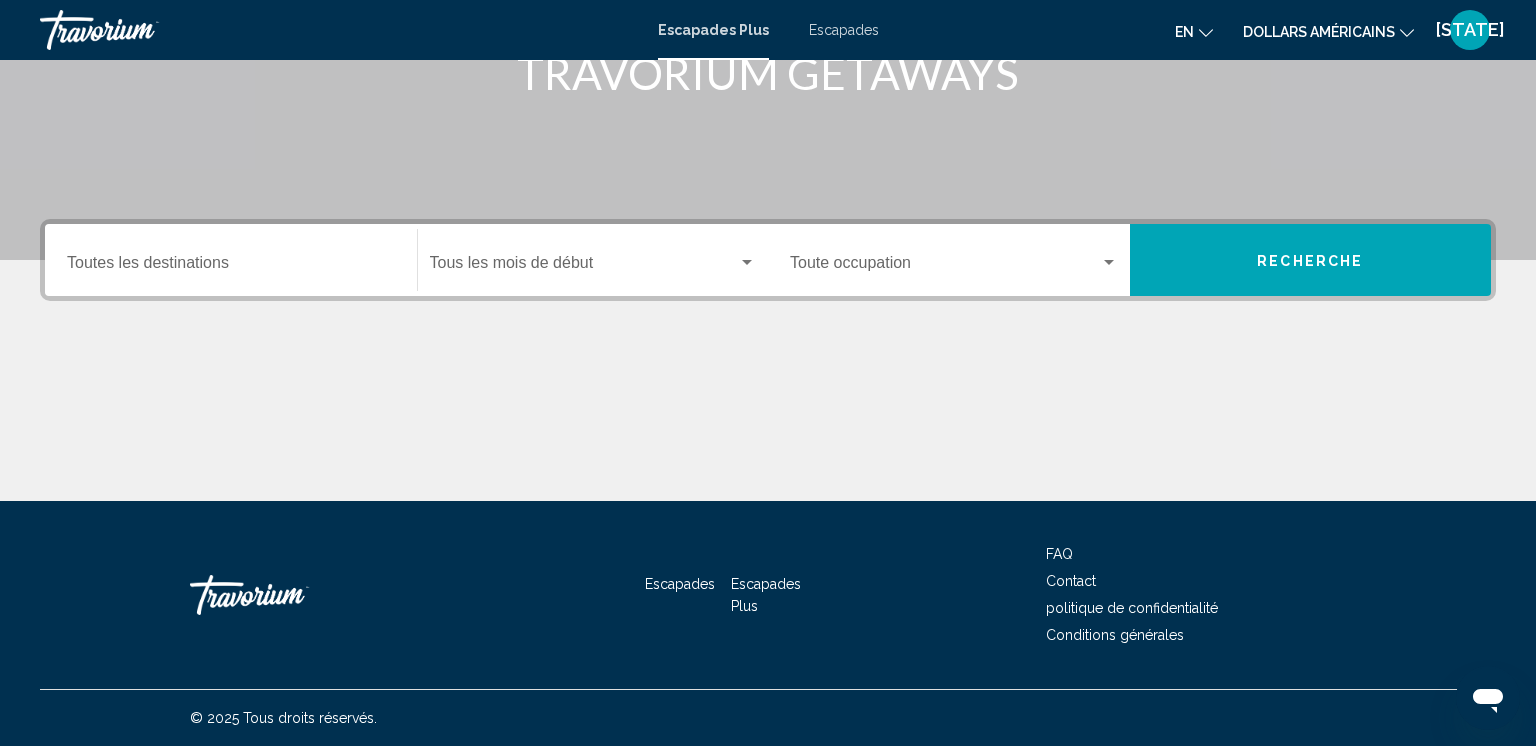 click on "Destination Toutes les destinations" at bounding box center [231, 260] 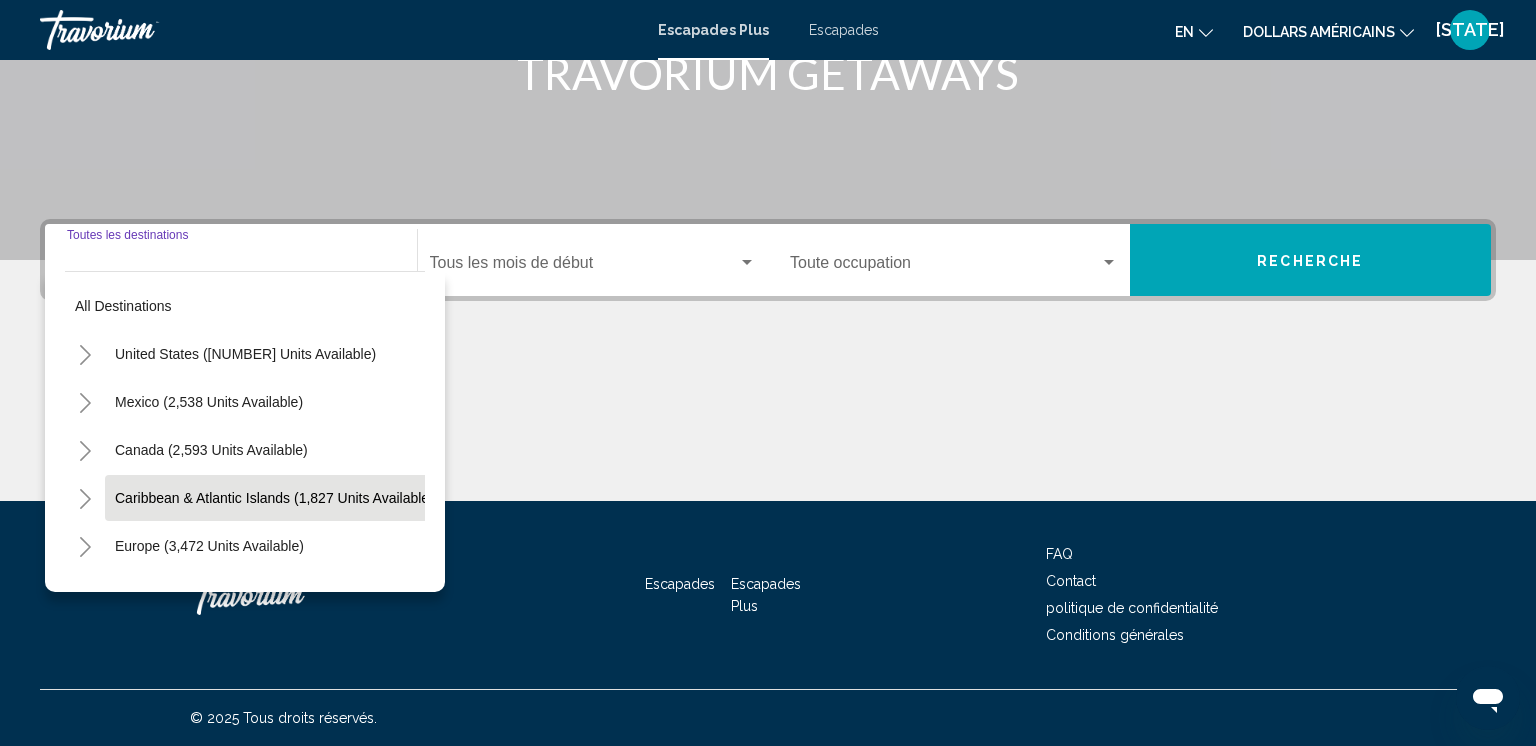 click on "Caribbean & Atlantic Islands (1,827 units available)" at bounding box center [209, 546] 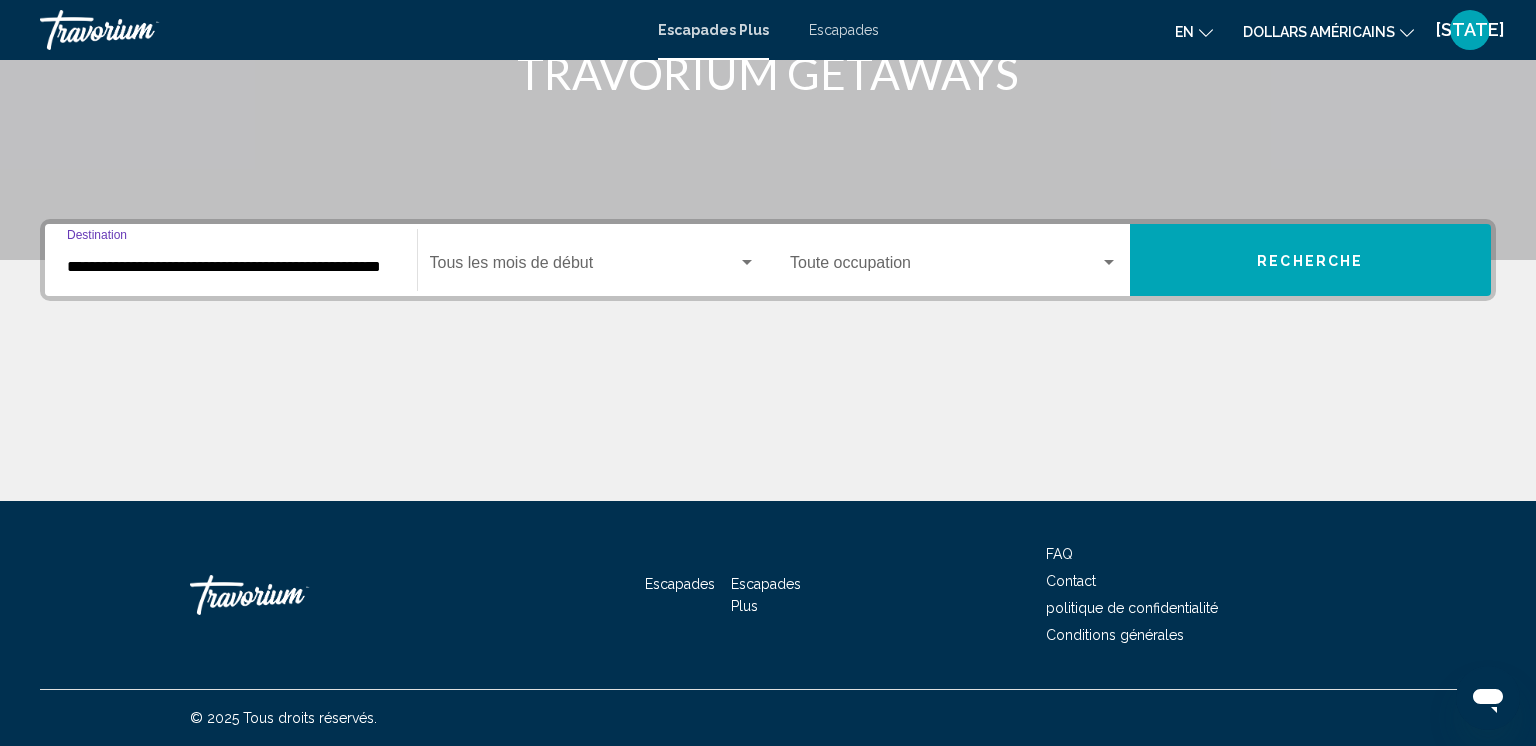 click at bounding box center [584, 267] 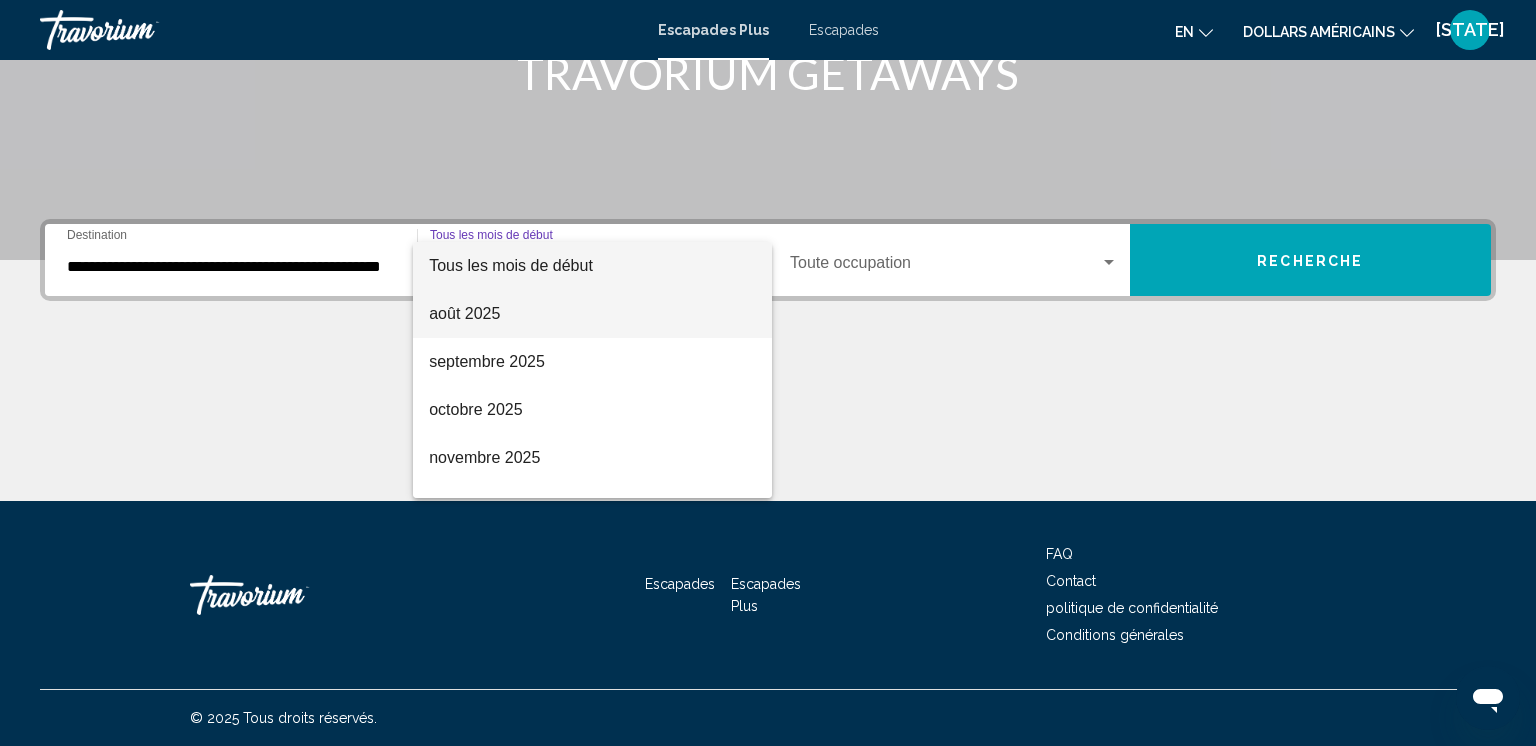 click on "août 2025" at bounding box center [592, 314] 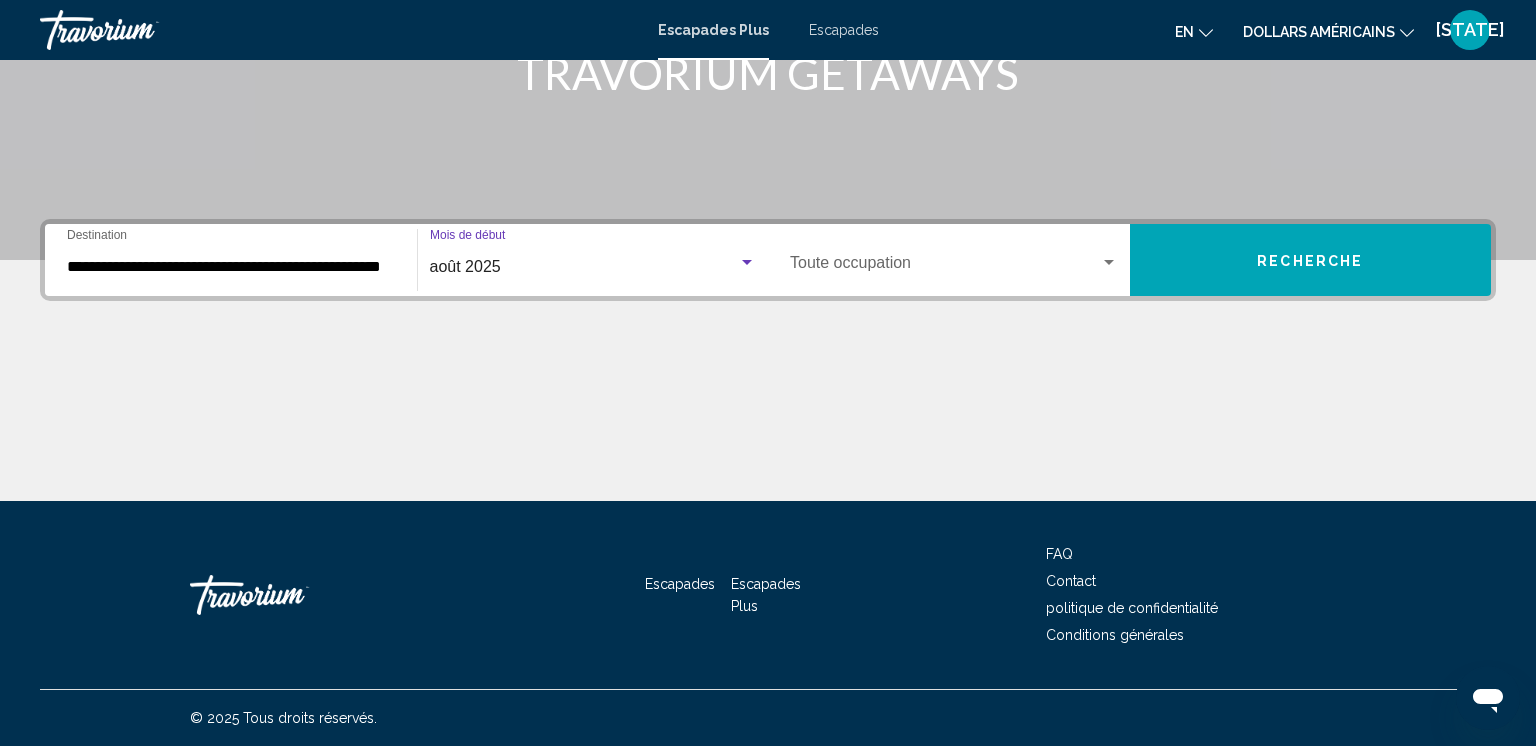 click at bounding box center [945, 267] 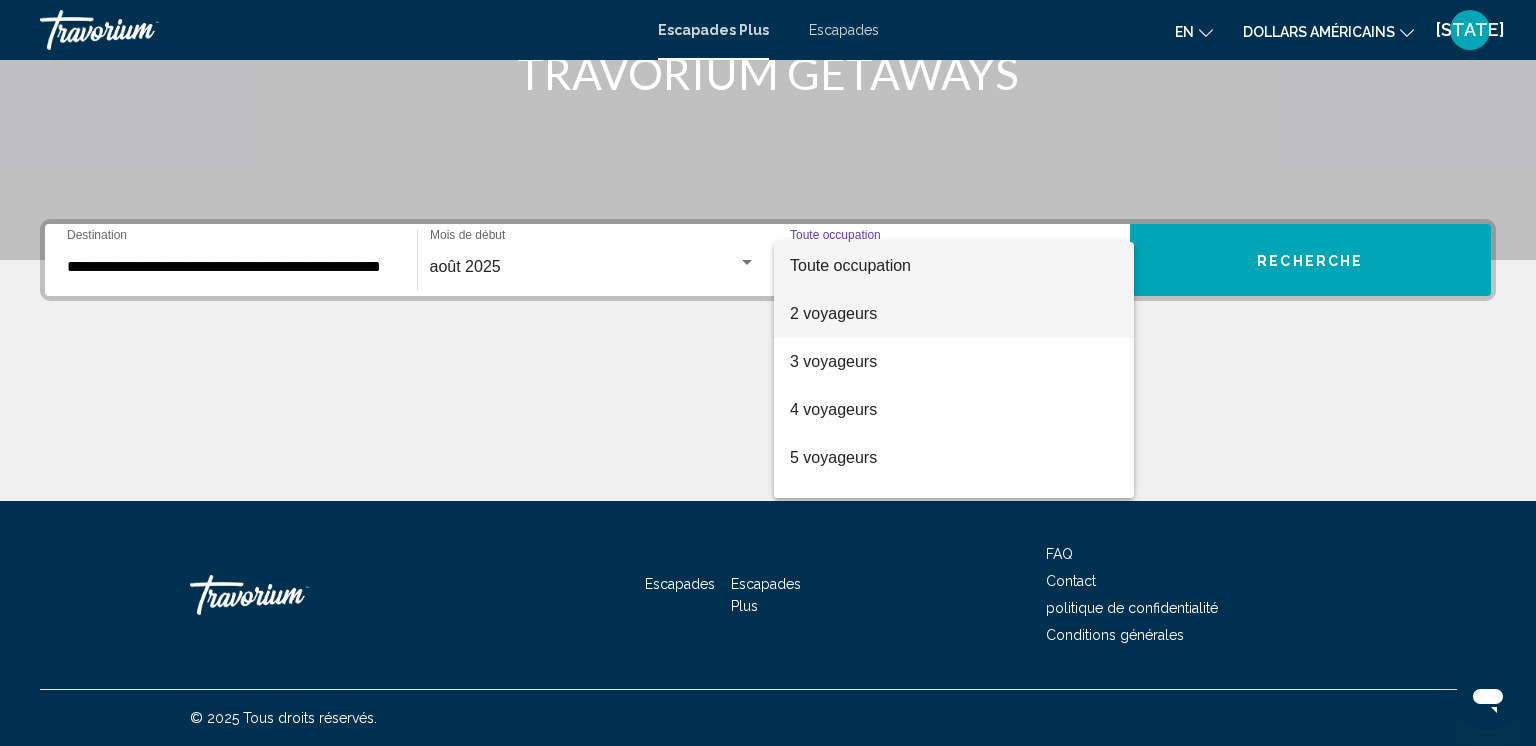 click on "2 voyageurs" at bounding box center (954, 314) 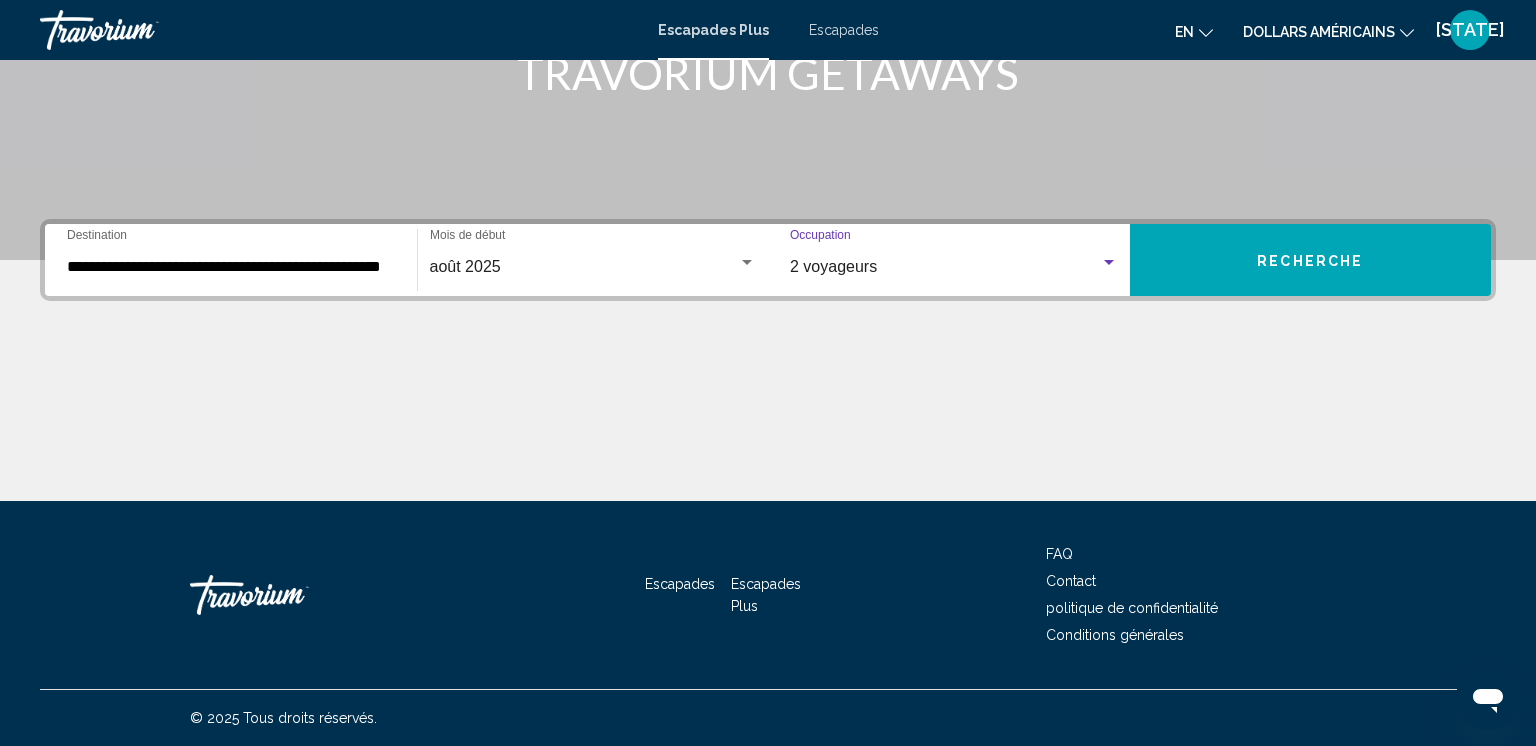 click on "Recherche" at bounding box center [1311, 260] 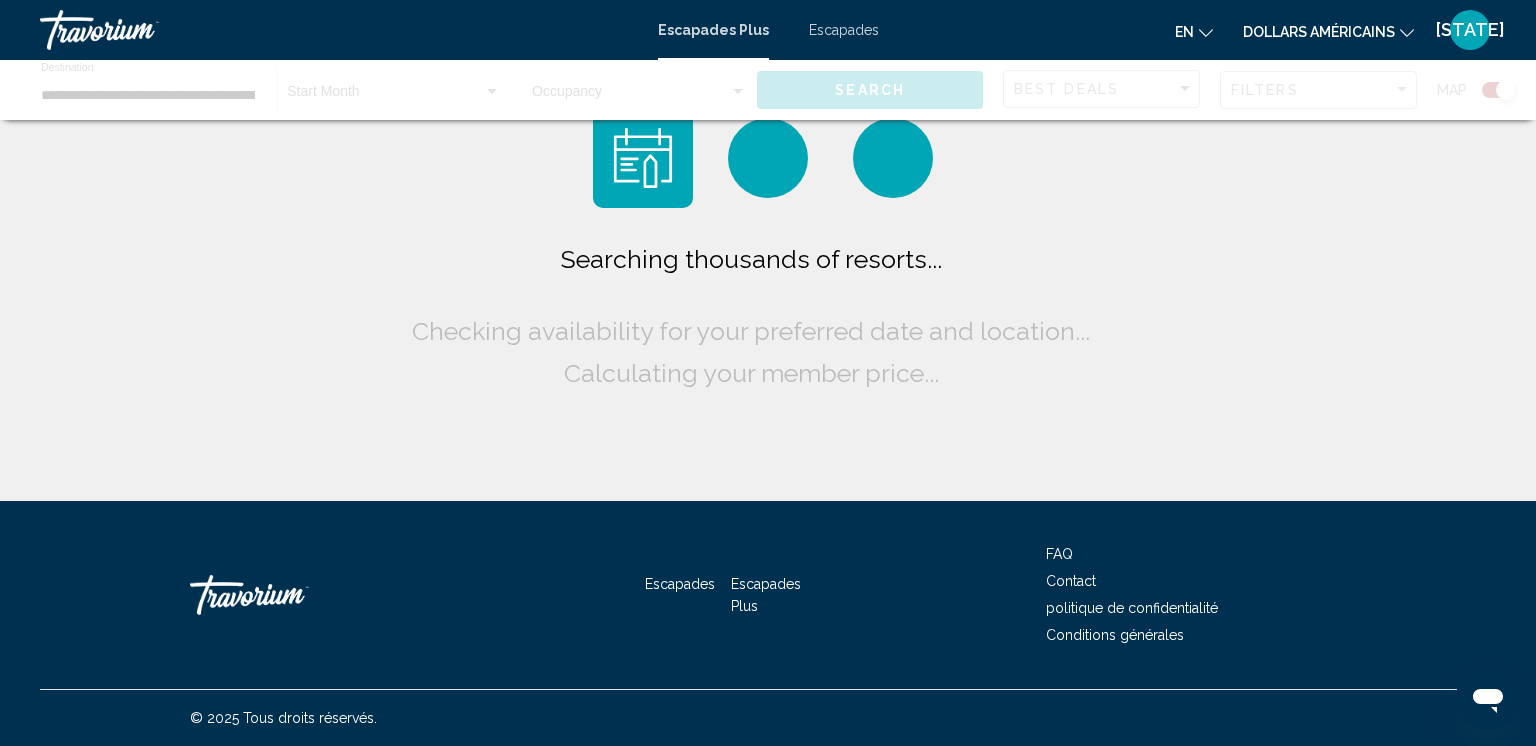 scroll, scrollTop: 0, scrollLeft: 0, axis: both 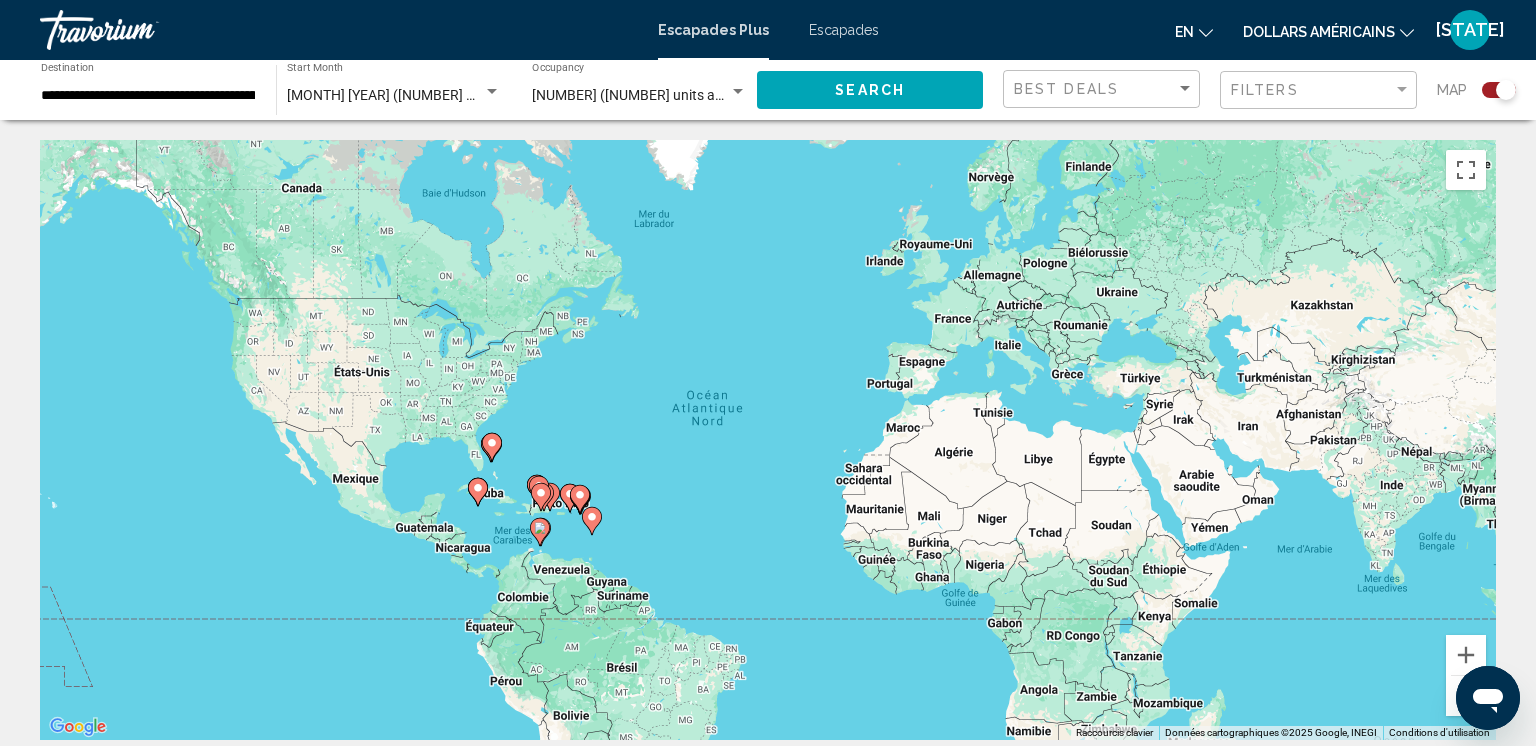 click 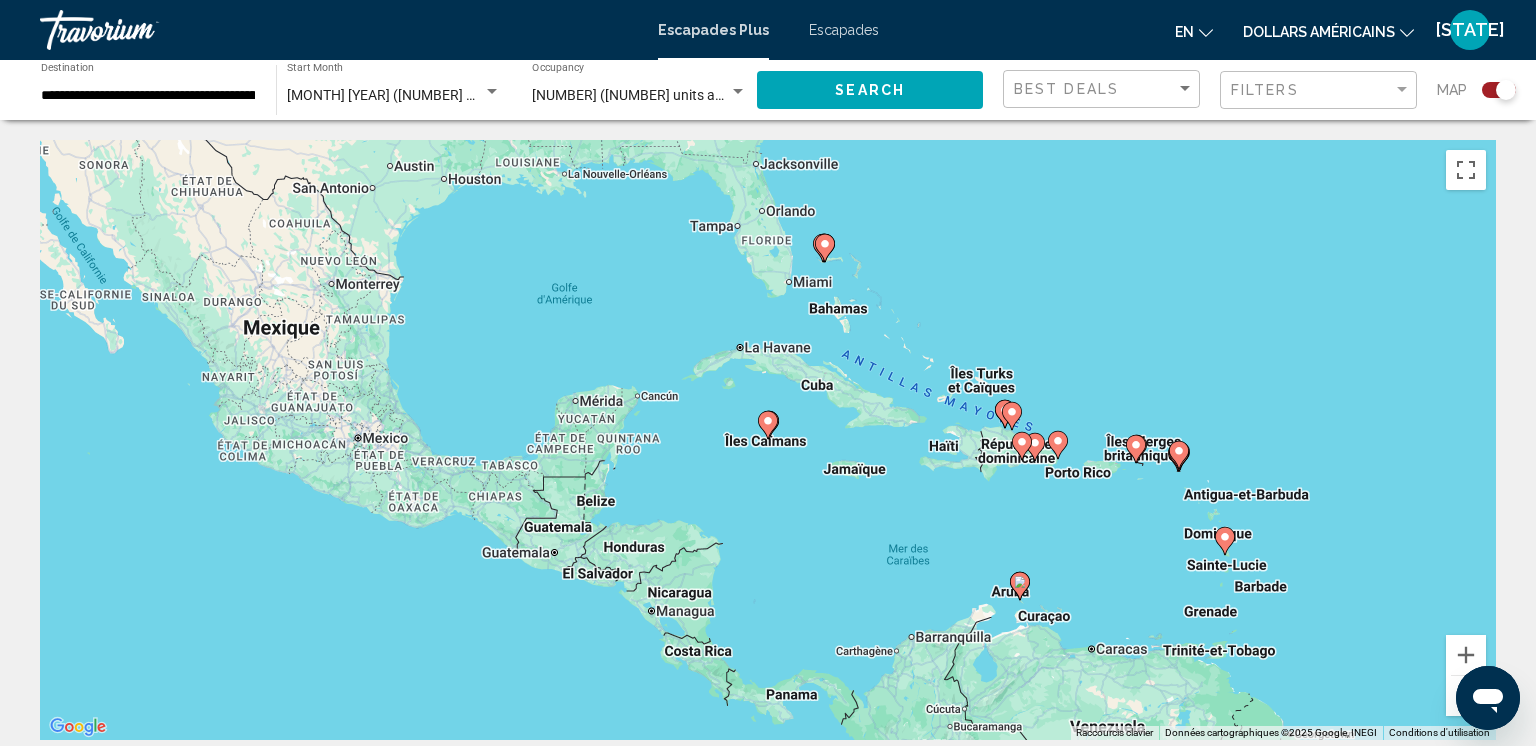 click on "Pour naviguer, appuyez sur les touches fléchées. Pour activer le glissement avec le clavier, appuyez sur Alt+Entrée. Une fois ce mode activé, utilisez les touches fléchées pour déplacer le repère. Pour valider le déplacement, appuyez sur Entrée. Pour annuler, appuyez sur Échap." at bounding box center (768, 440) 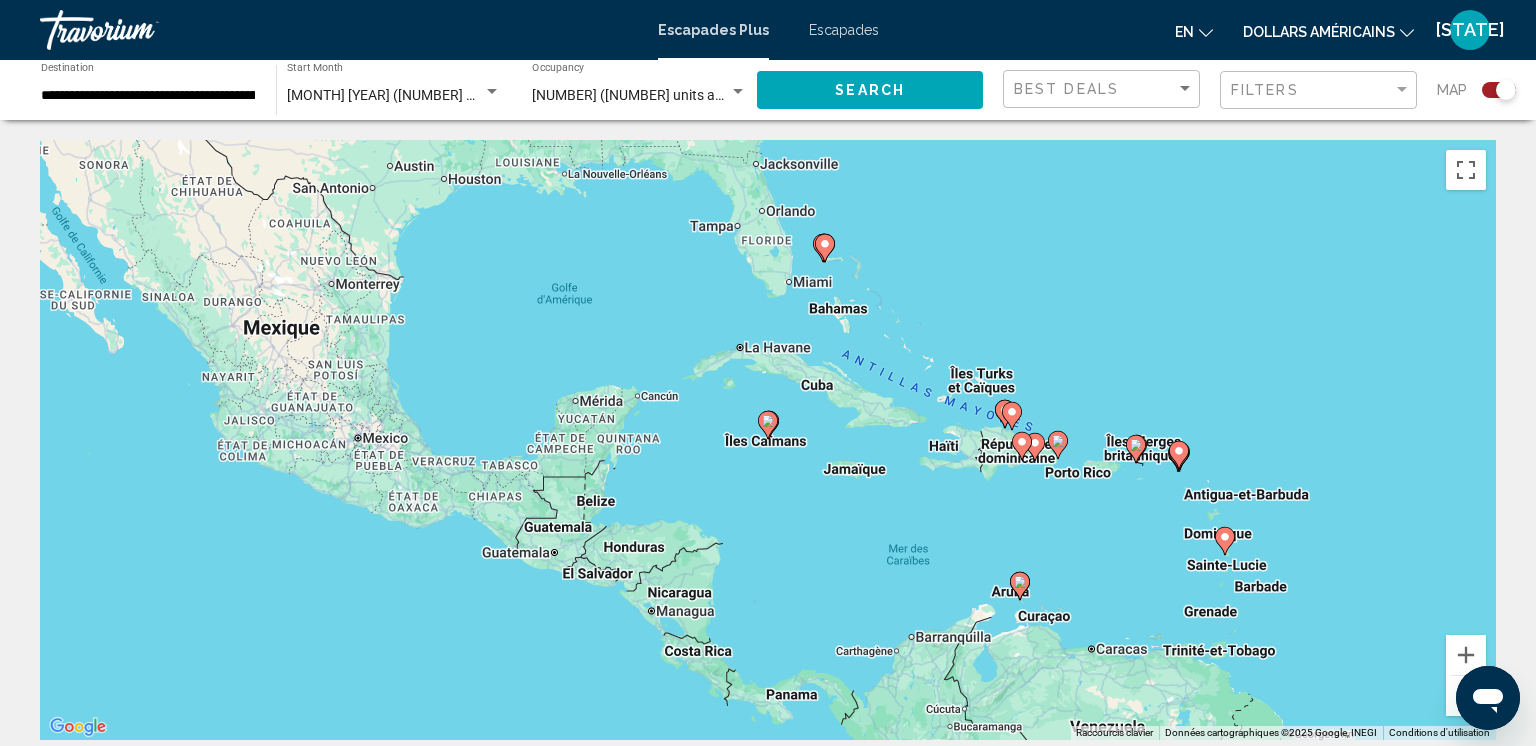 click 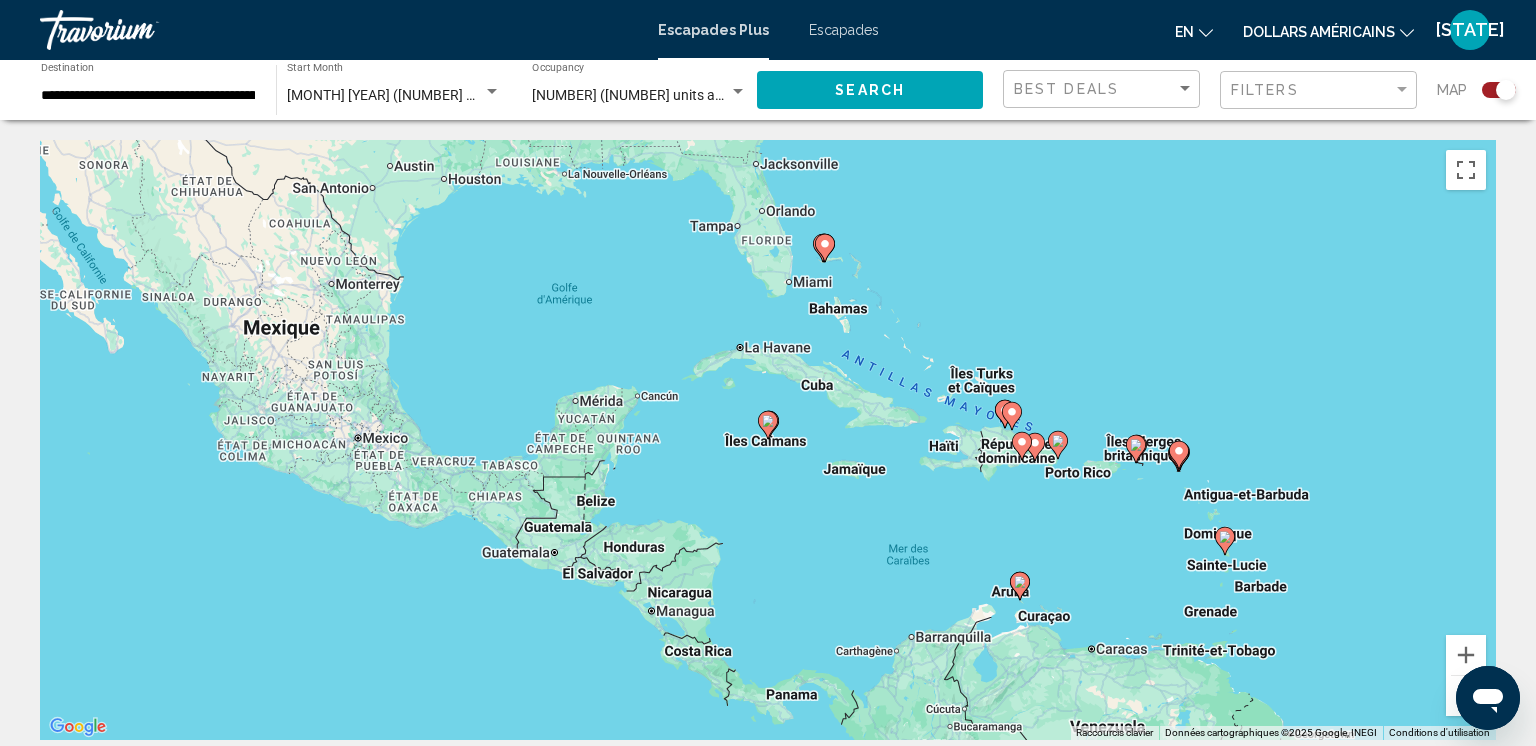 type on "**********" 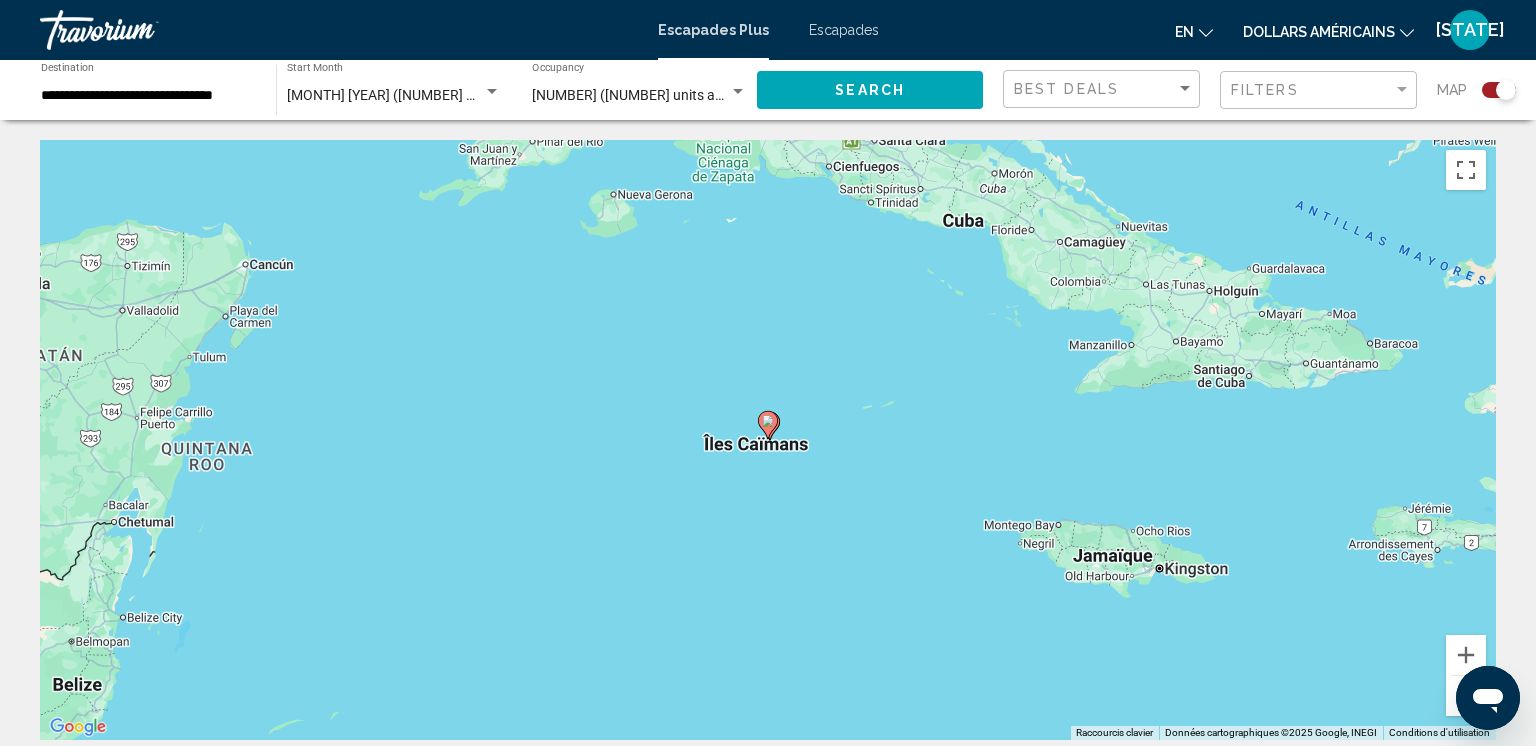 click 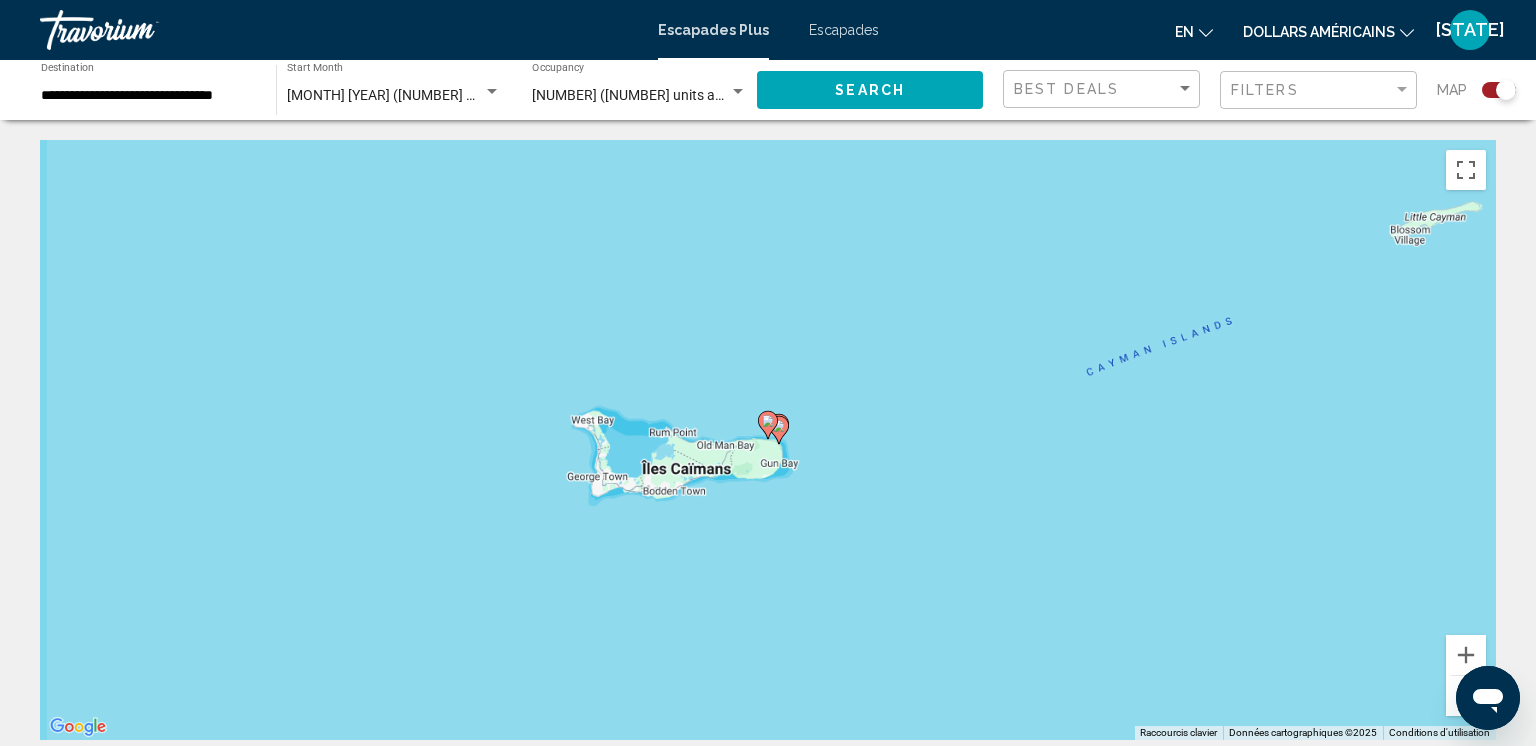 click 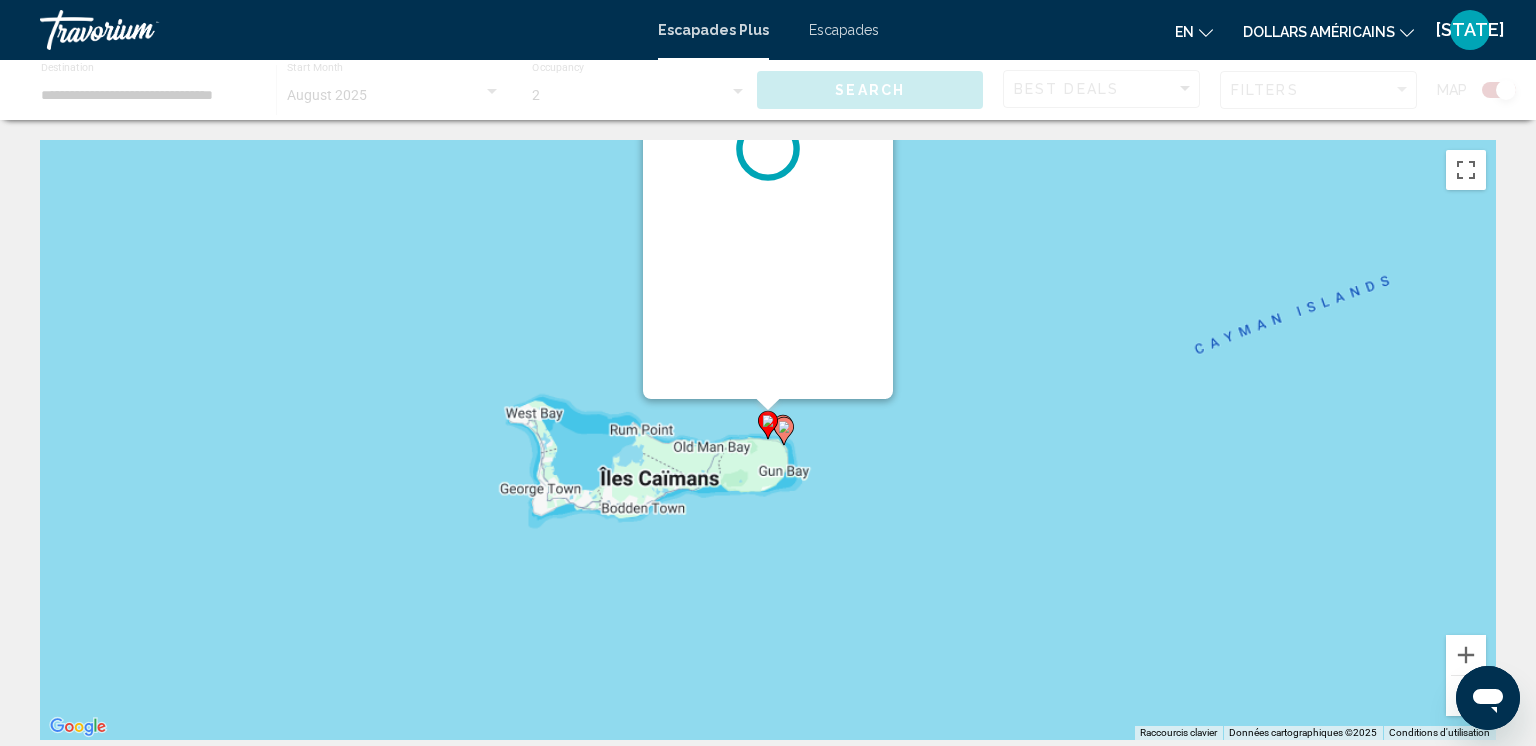 click 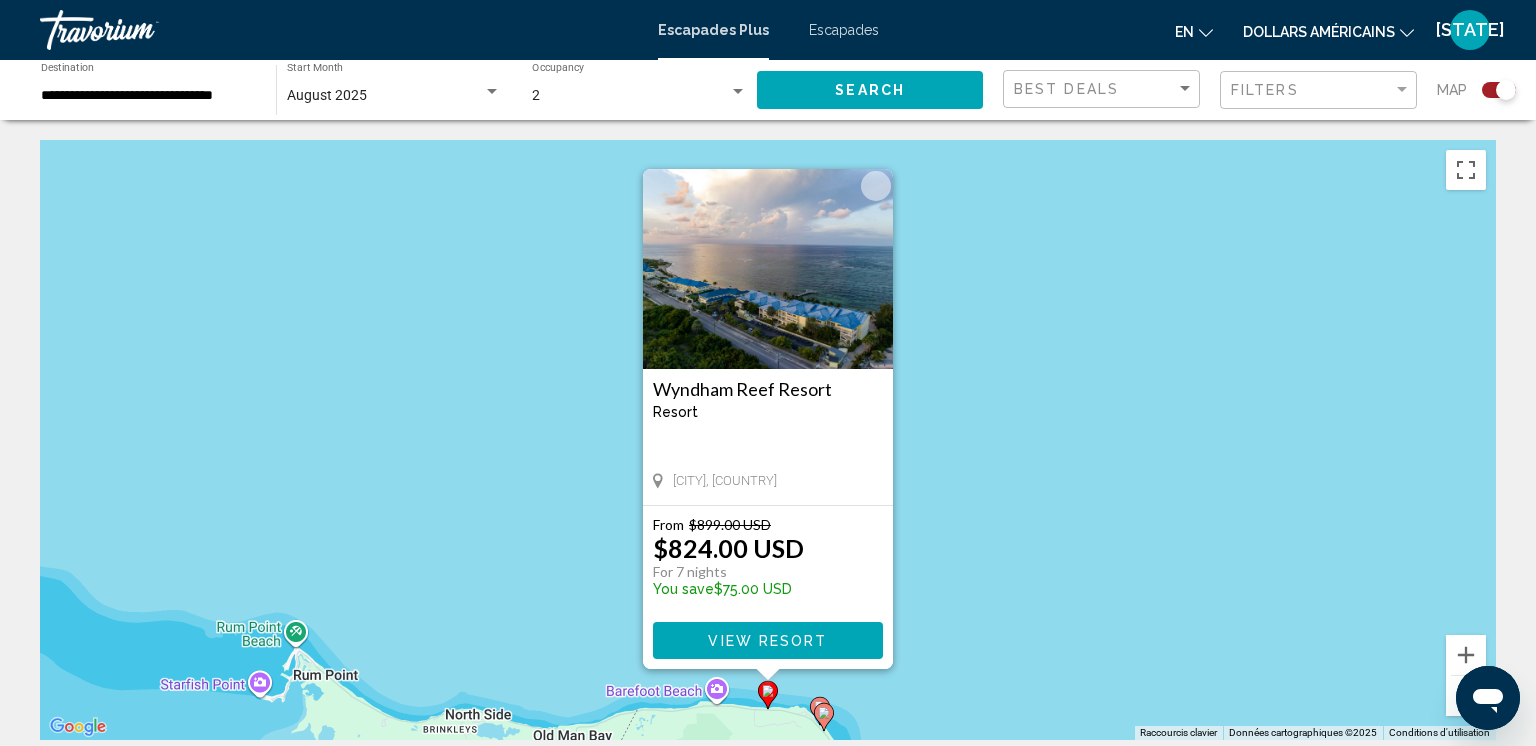 click 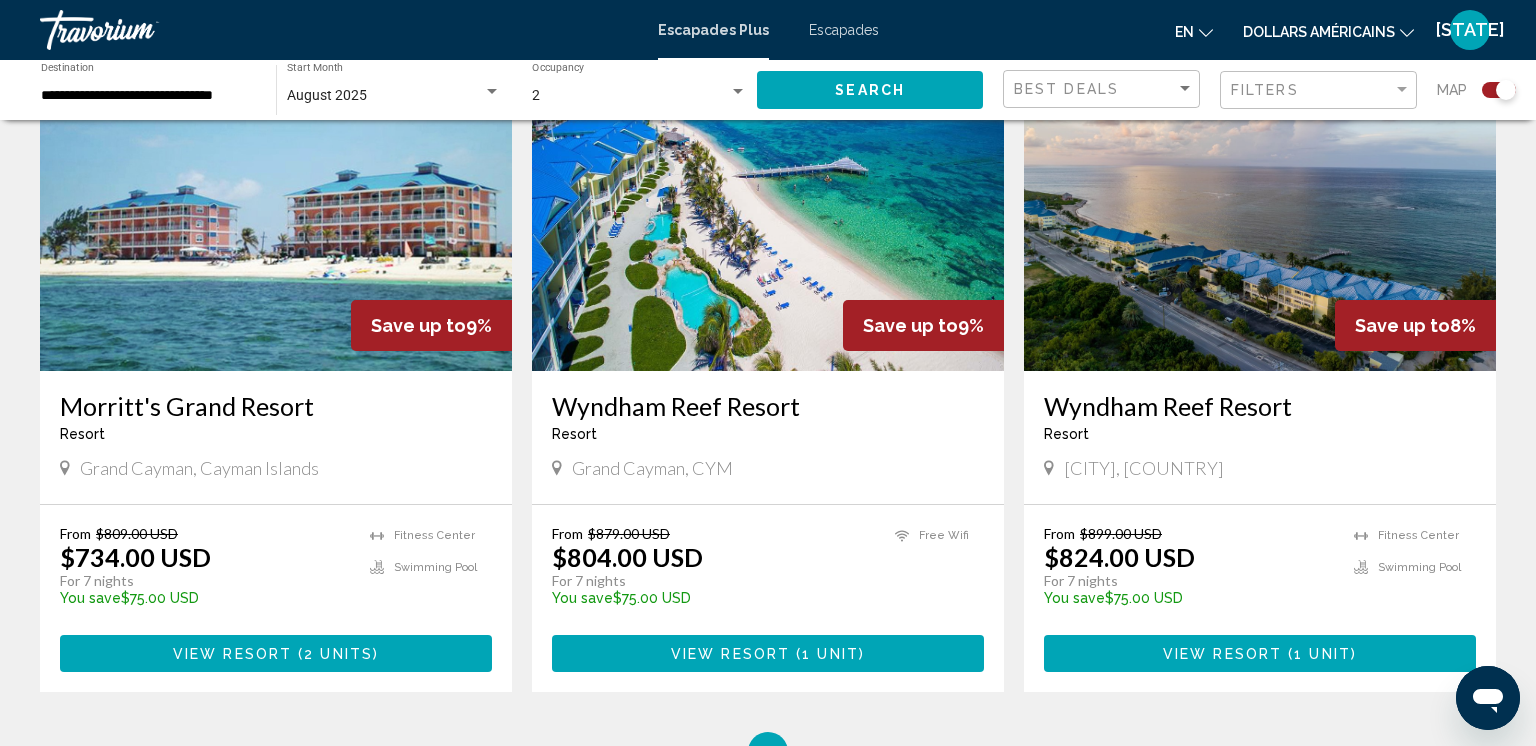 scroll, scrollTop: 760, scrollLeft: 0, axis: vertical 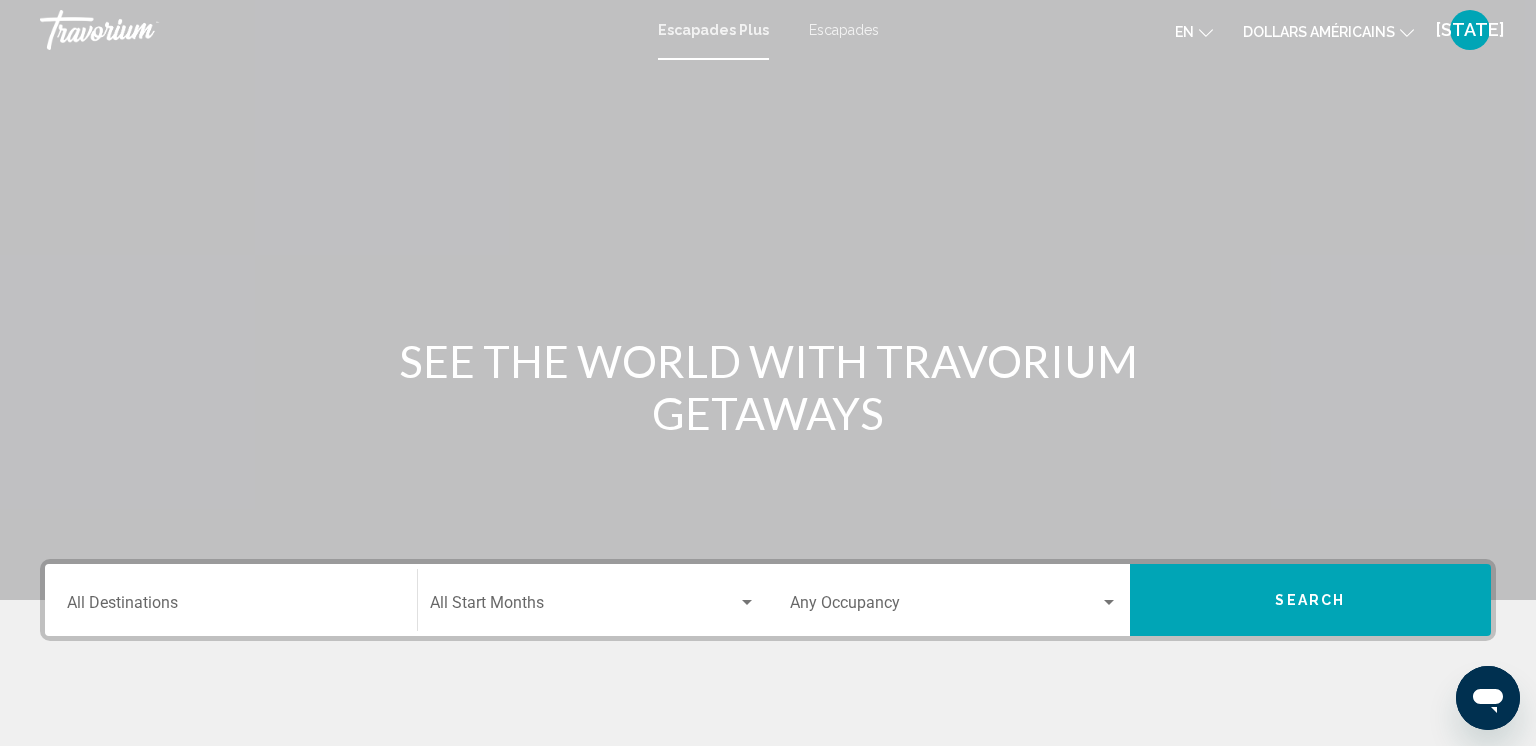 click on "Destination All Destinations" at bounding box center (231, 607) 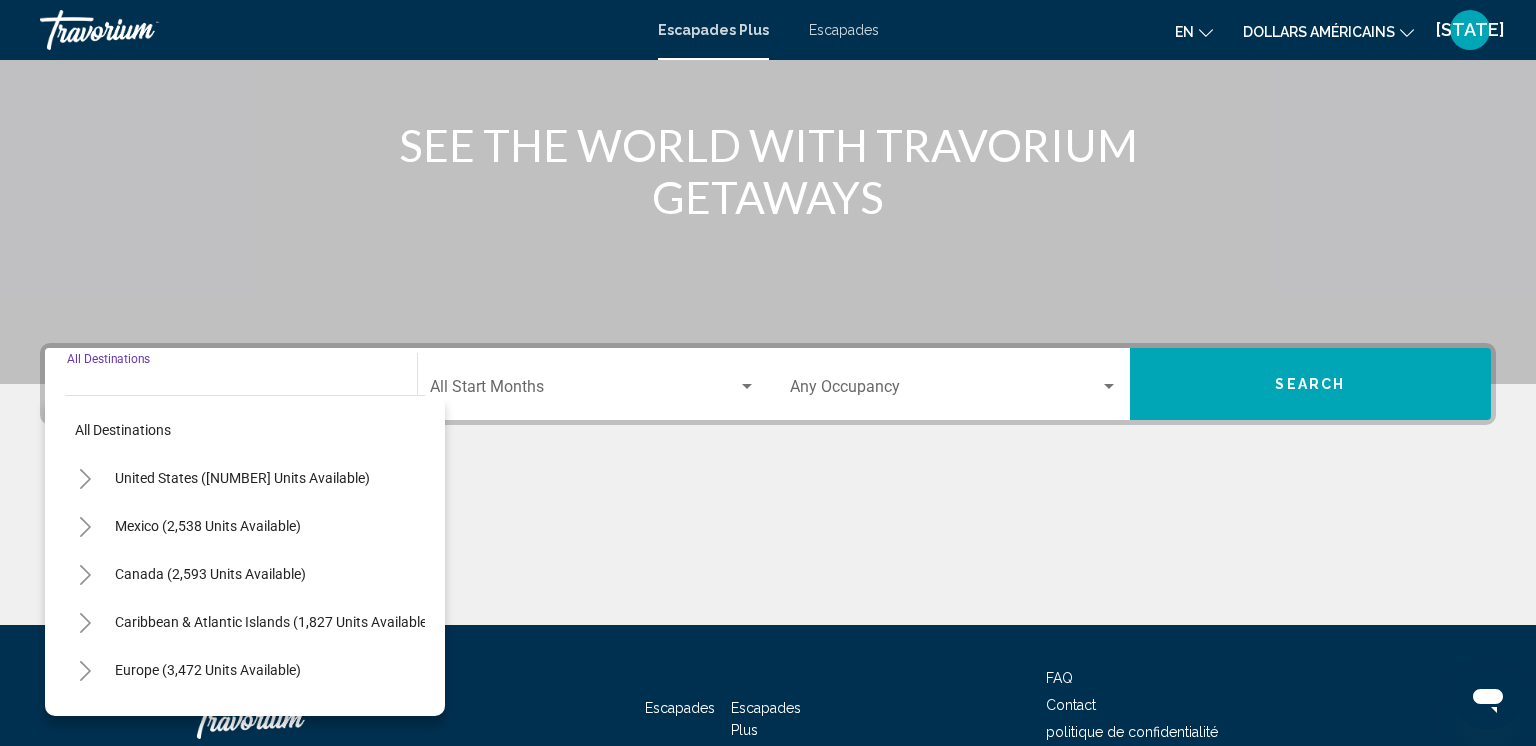 scroll, scrollTop: 340, scrollLeft: 0, axis: vertical 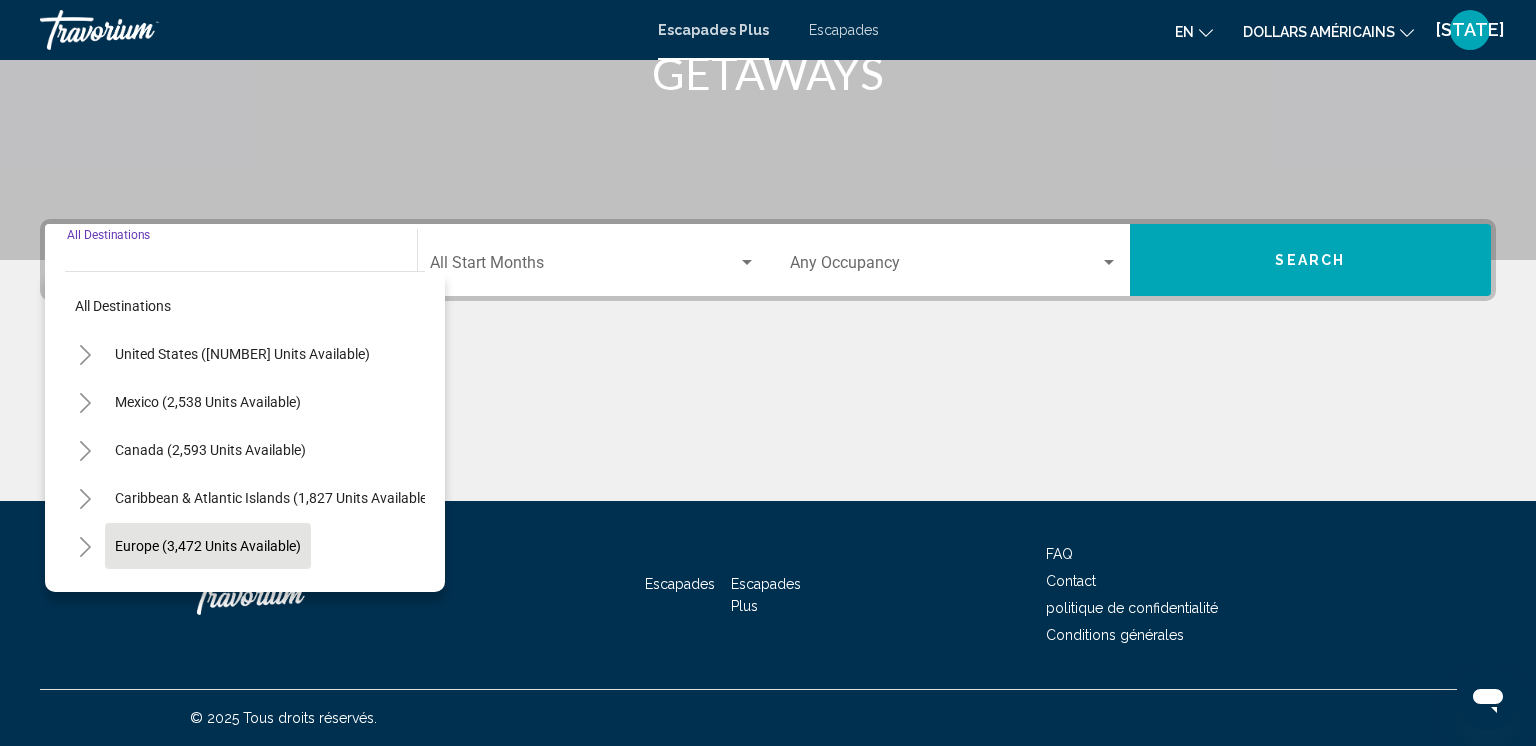 click on "Europe (3,472 units available)" at bounding box center [208, 594] 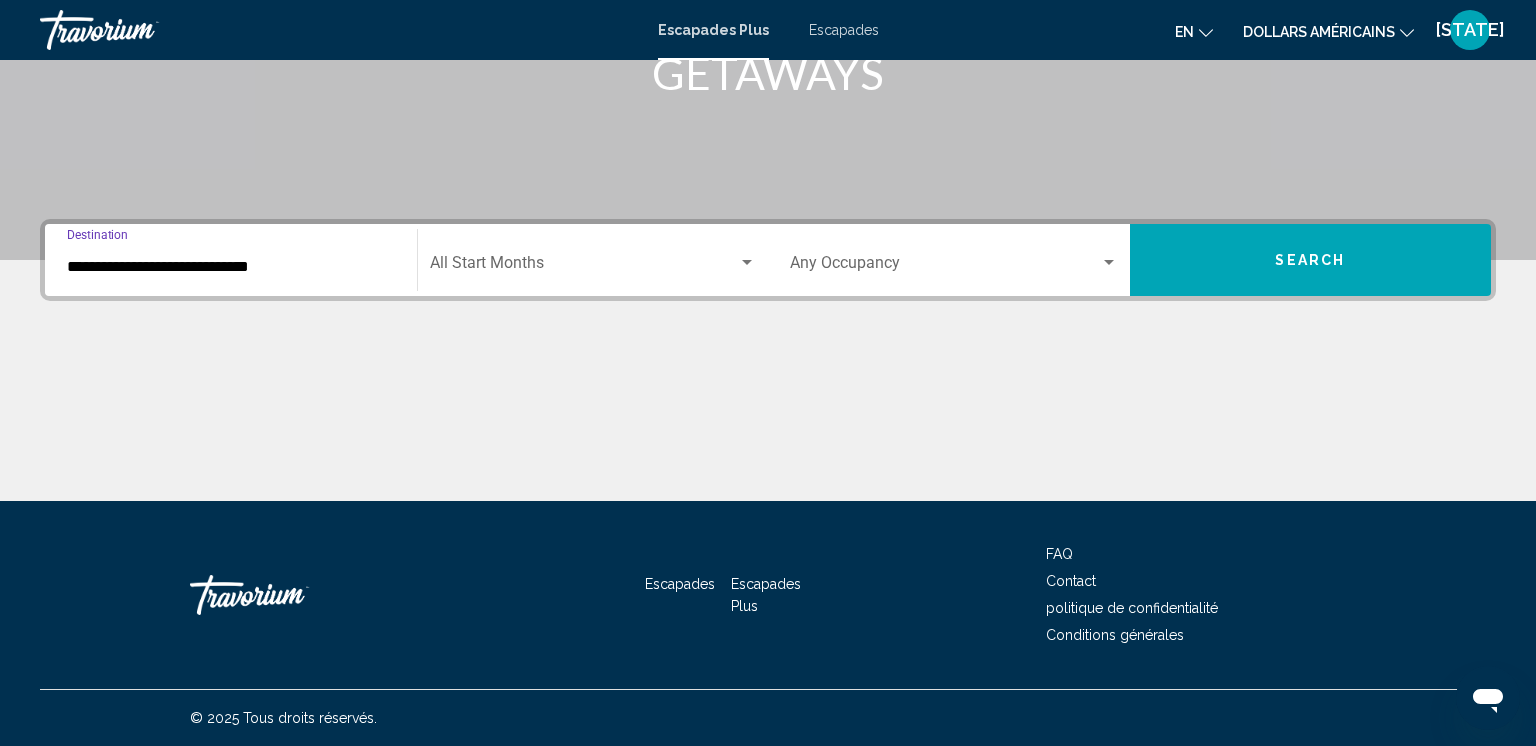 click on "Start Month All Start Months" 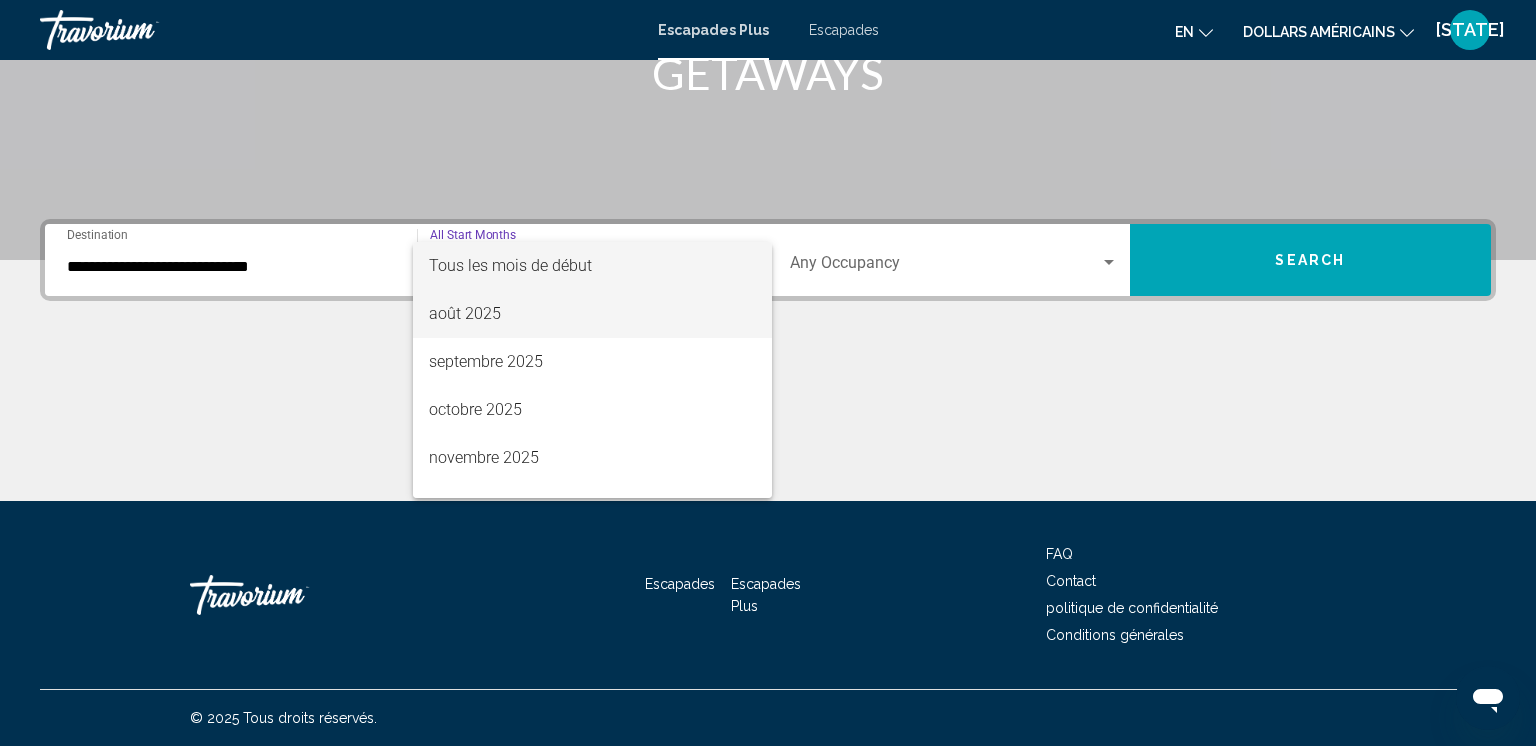click on "août 2025" at bounding box center (592, 314) 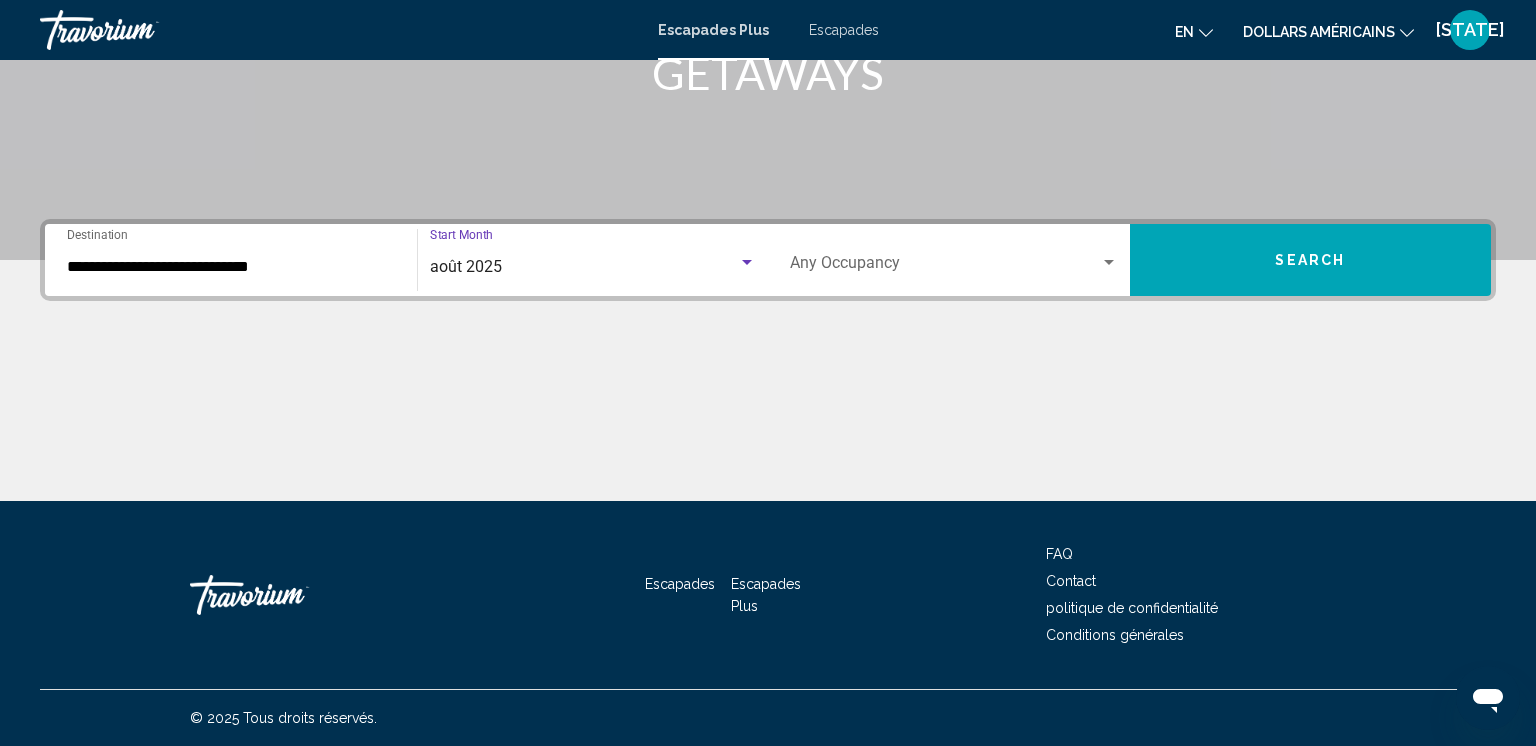 click at bounding box center (945, 267) 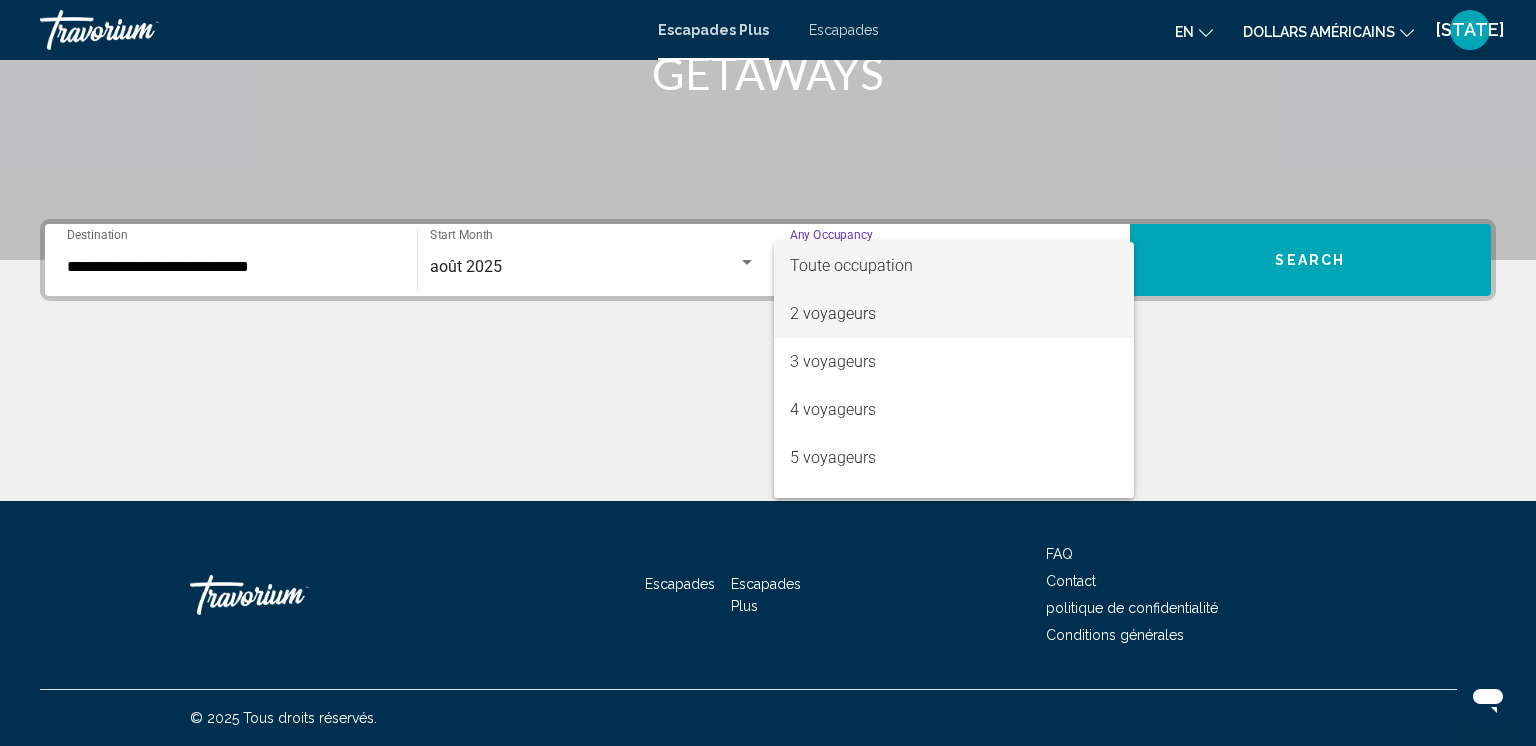 click on "2 voyageurs" at bounding box center [954, 314] 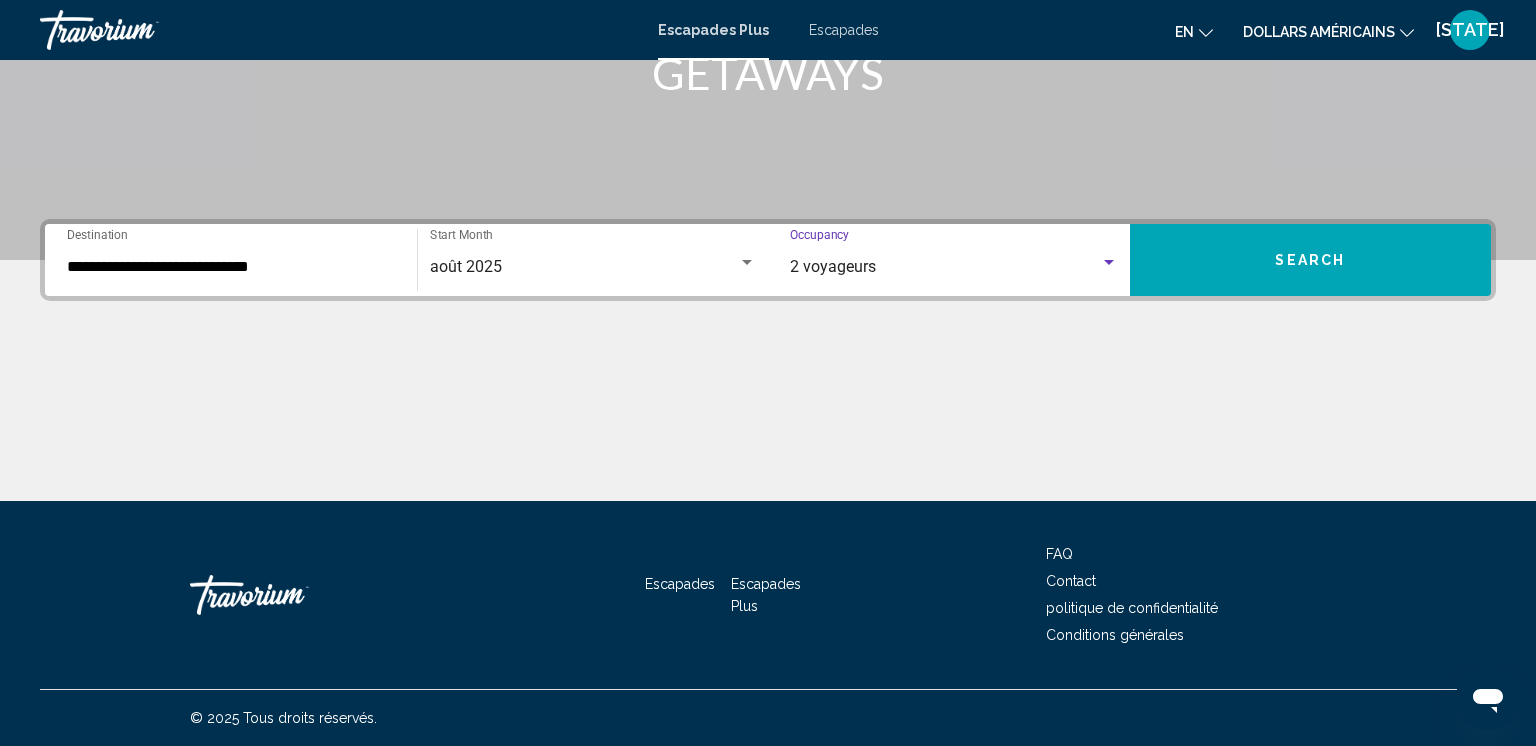 click on "Search" at bounding box center [1311, 260] 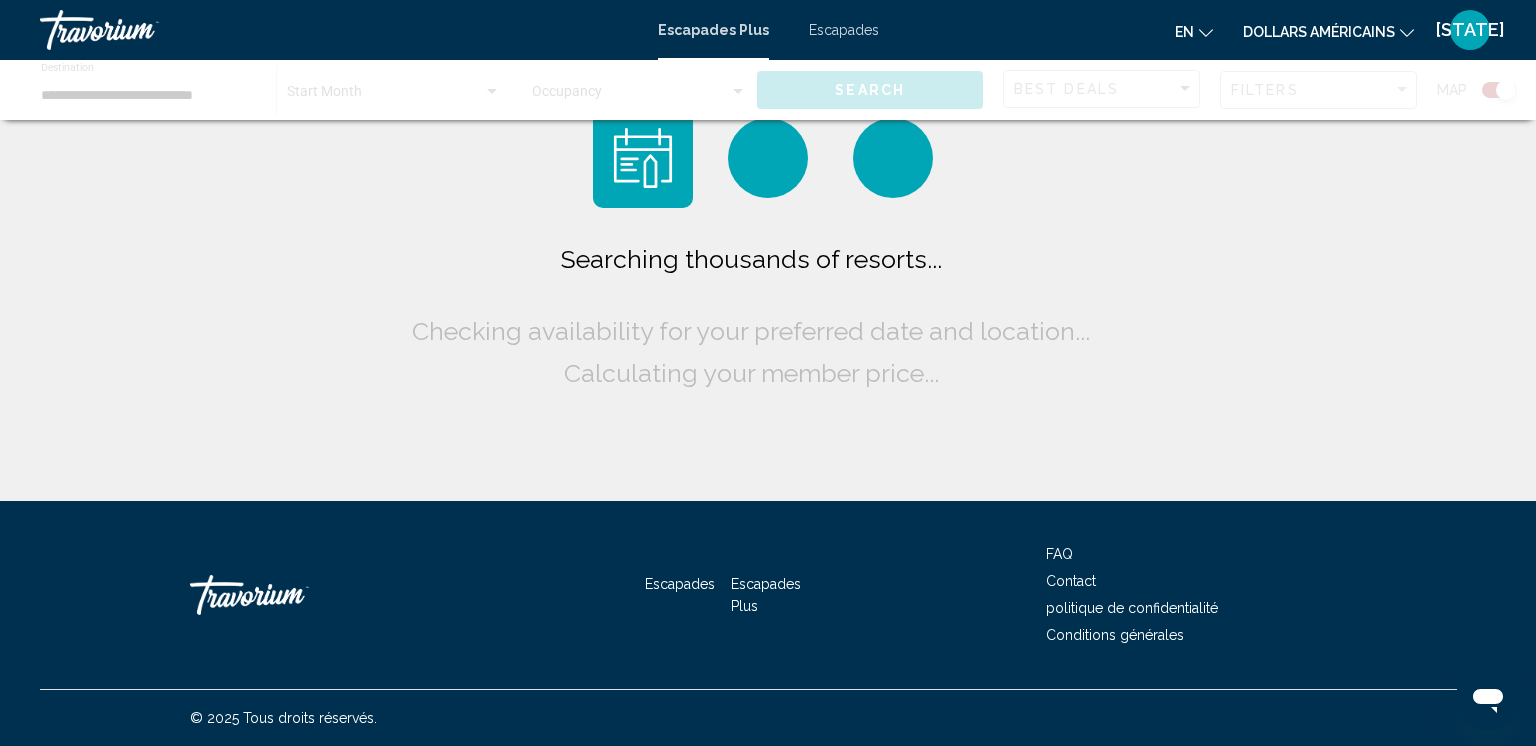 scroll, scrollTop: 0, scrollLeft: 0, axis: both 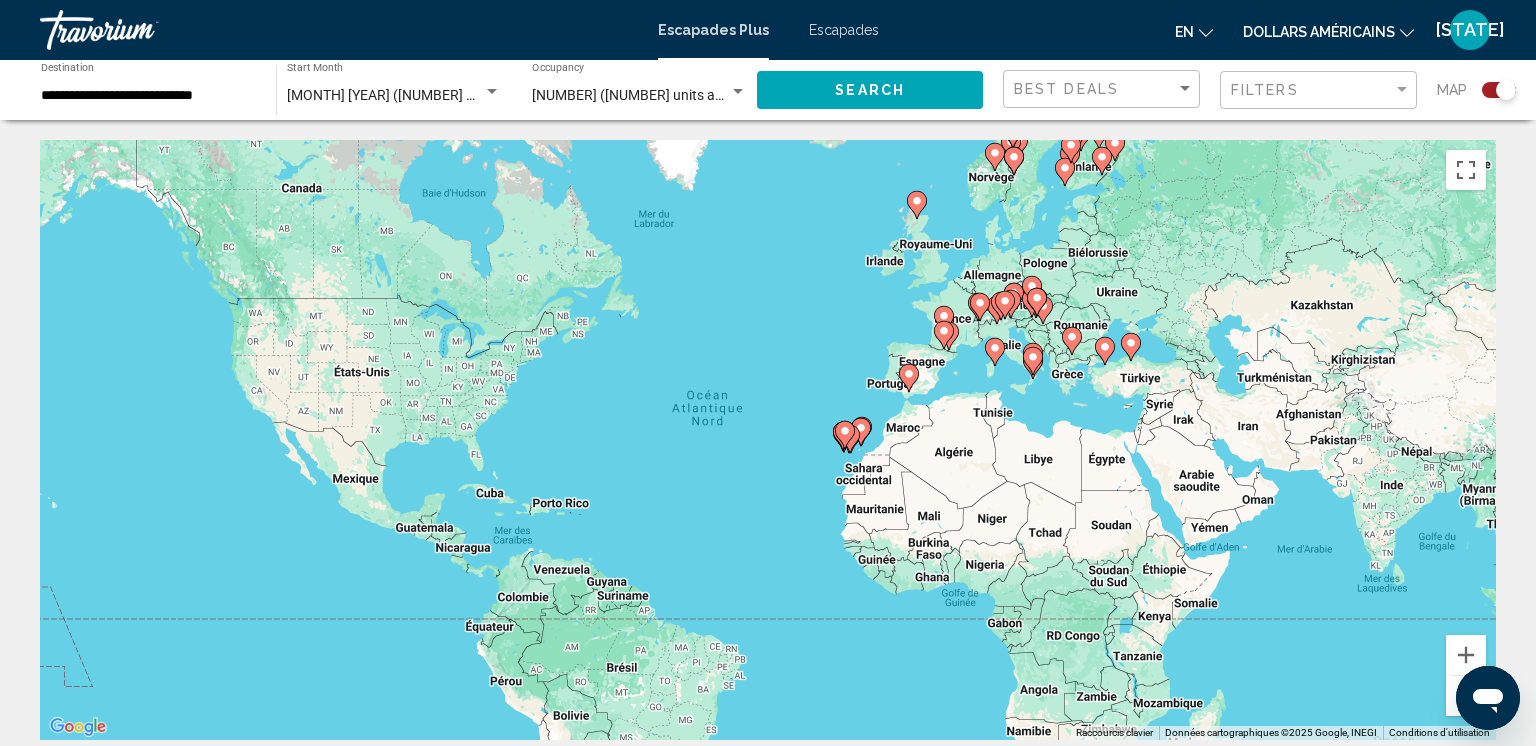click at bounding box center [995, 352] 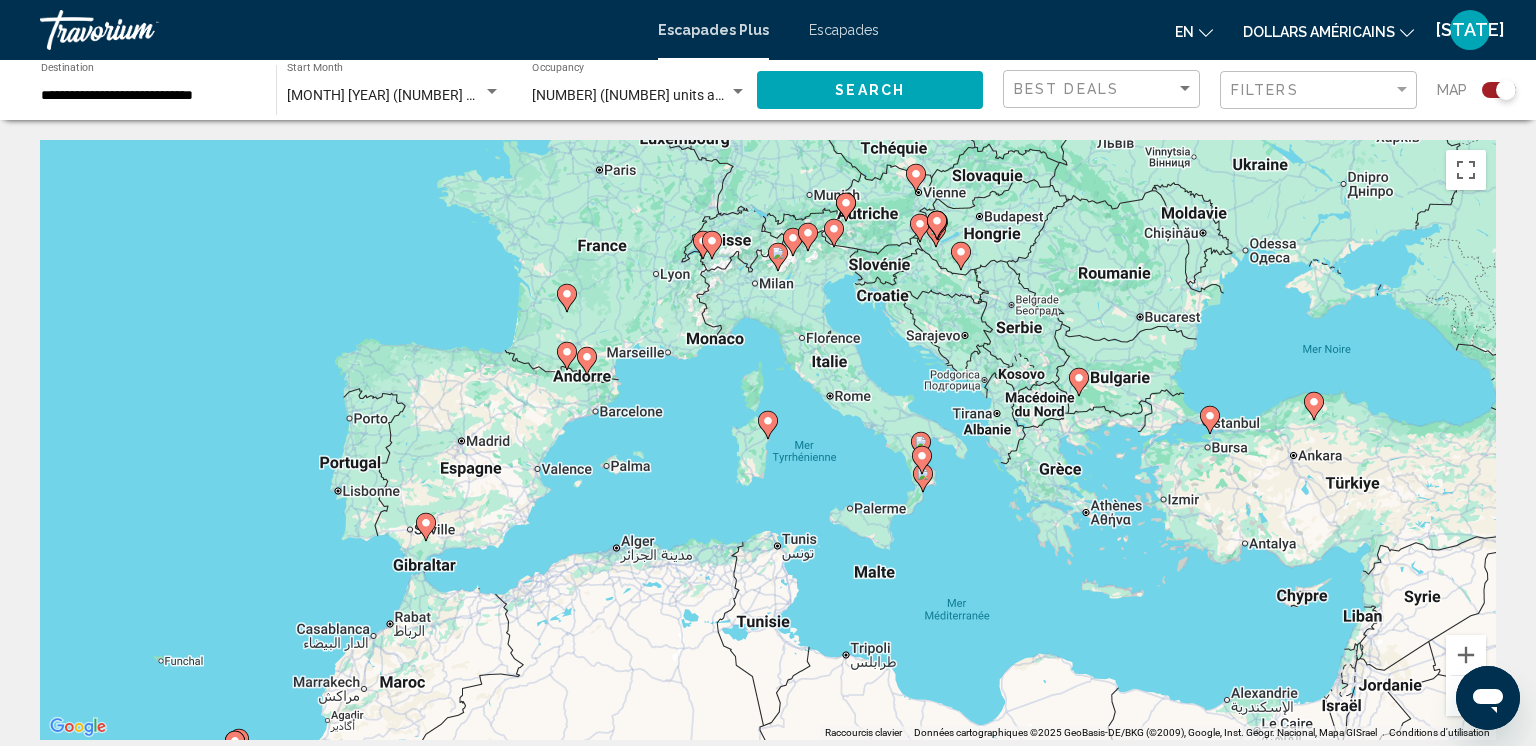 click at bounding box center [793, 242] 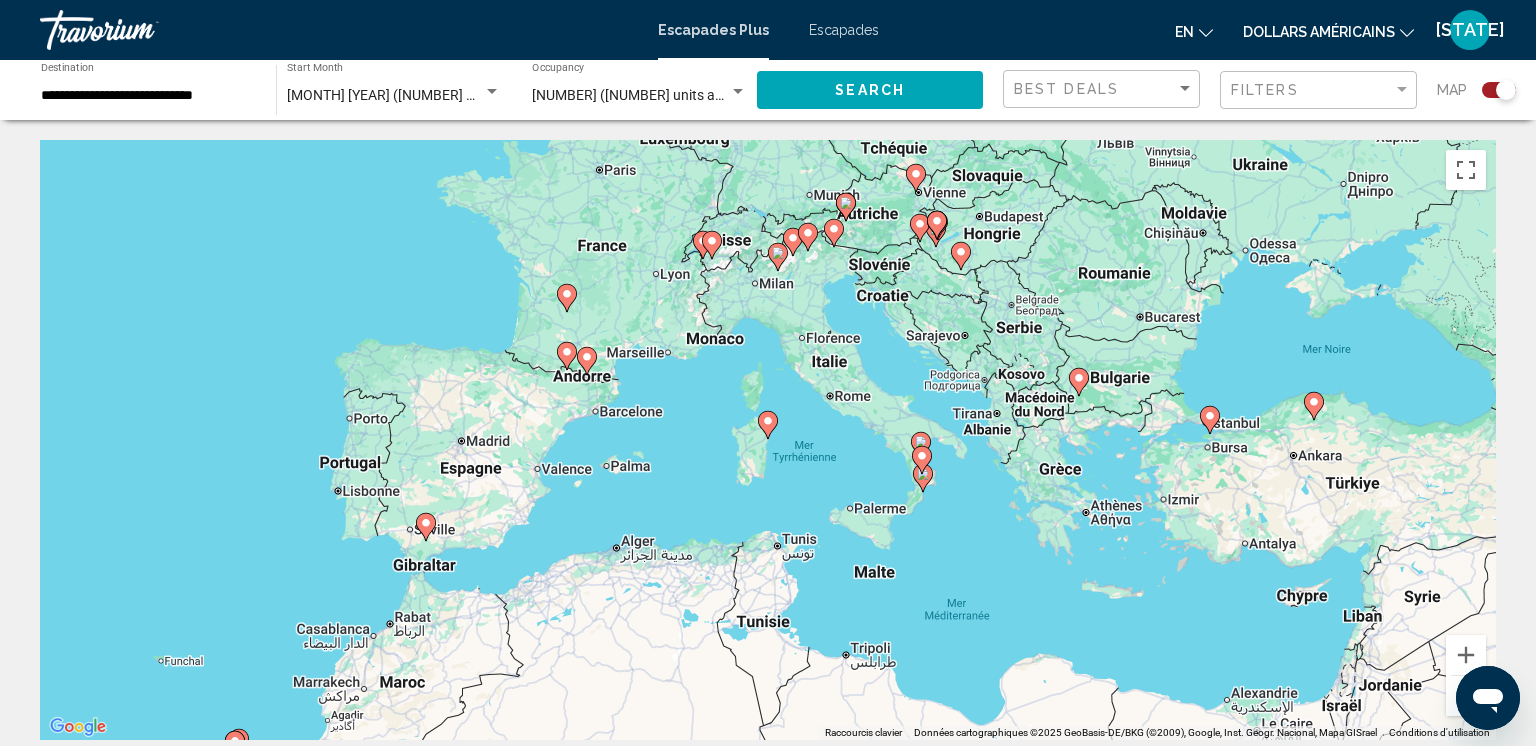 type on "**********" 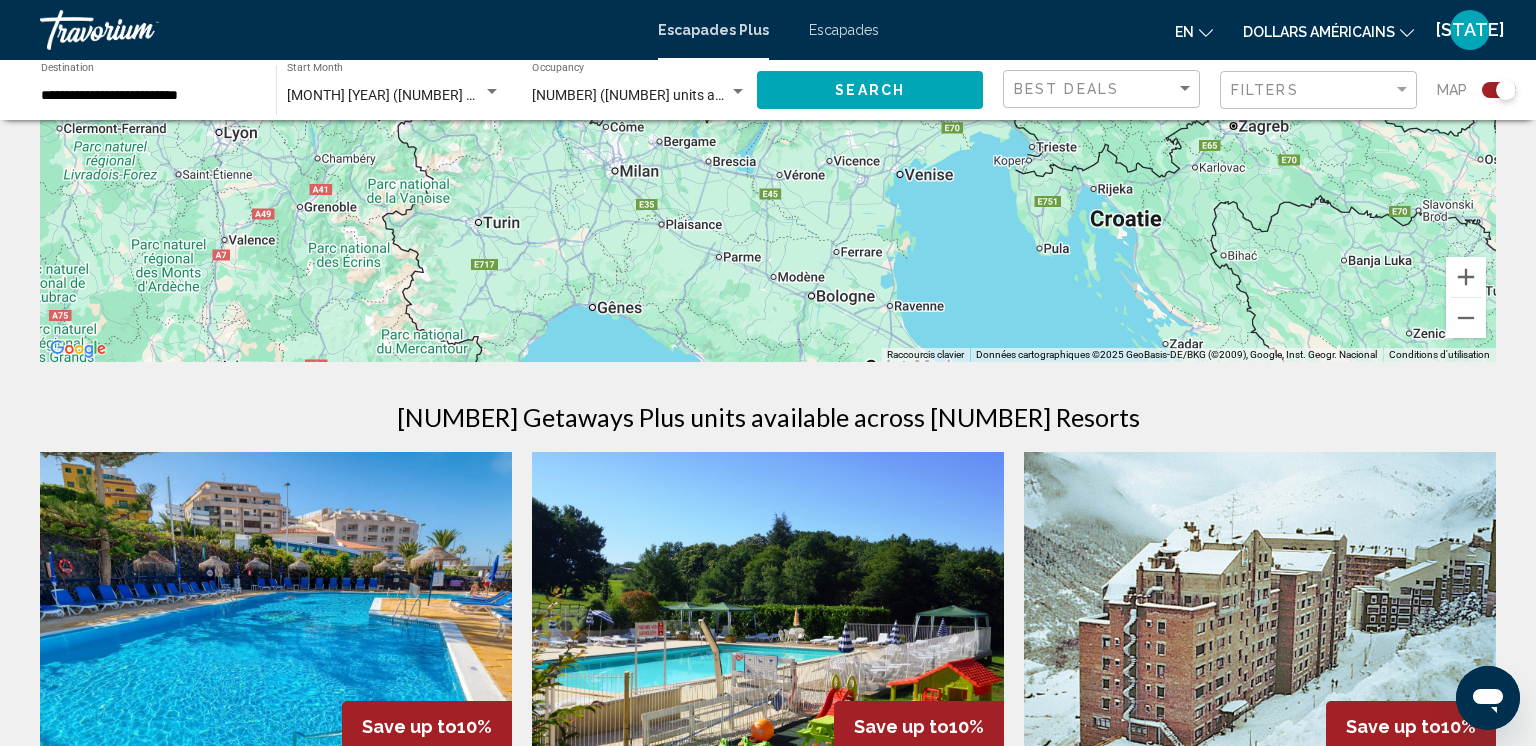 scroll, scrollTop: 320, scrollLeft: 0, axis: vertical 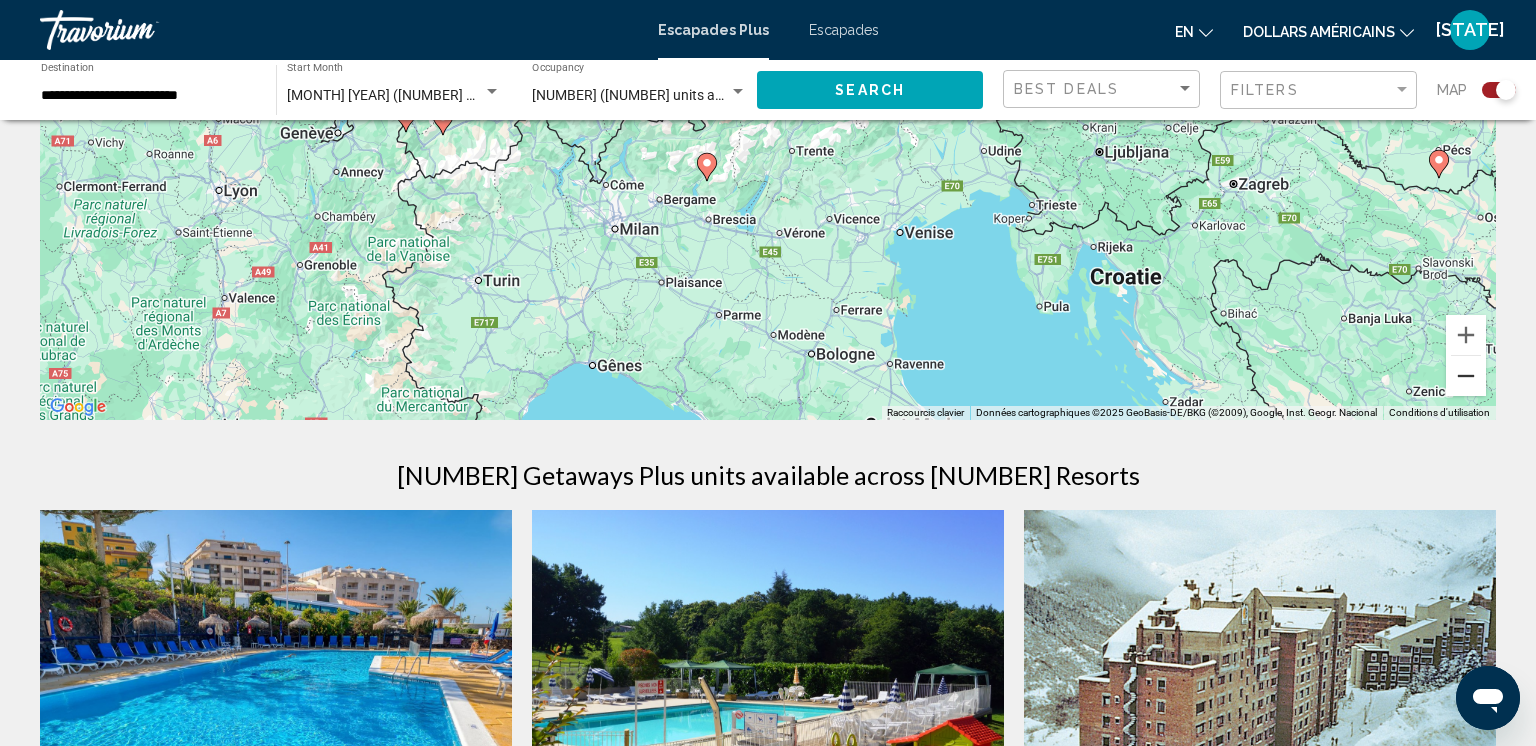 click at bounding box center [1466, 376] 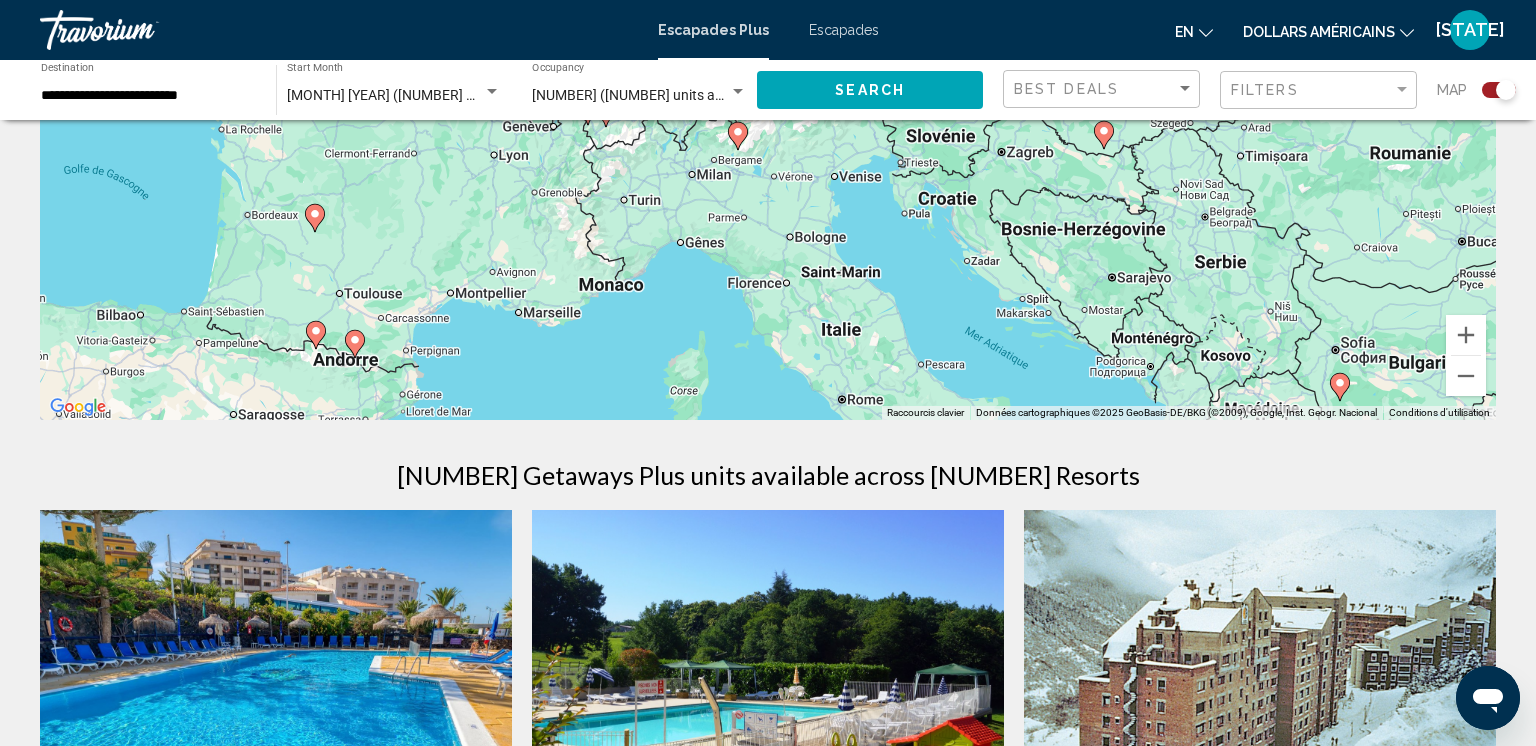 click on "Pour naviguer, appuyez sur les touches fléchées.  Pour activer le glissement avec le clavier, appuyez sur Alt+Entrée. Une fois ce mode activé, utilisez les touches fléchées pour déplacer le repère. Pour valider le déplacement, appuyez sur Entrée. Pour annuler, appuyez sur Échap." at bounding box center [768, 120] 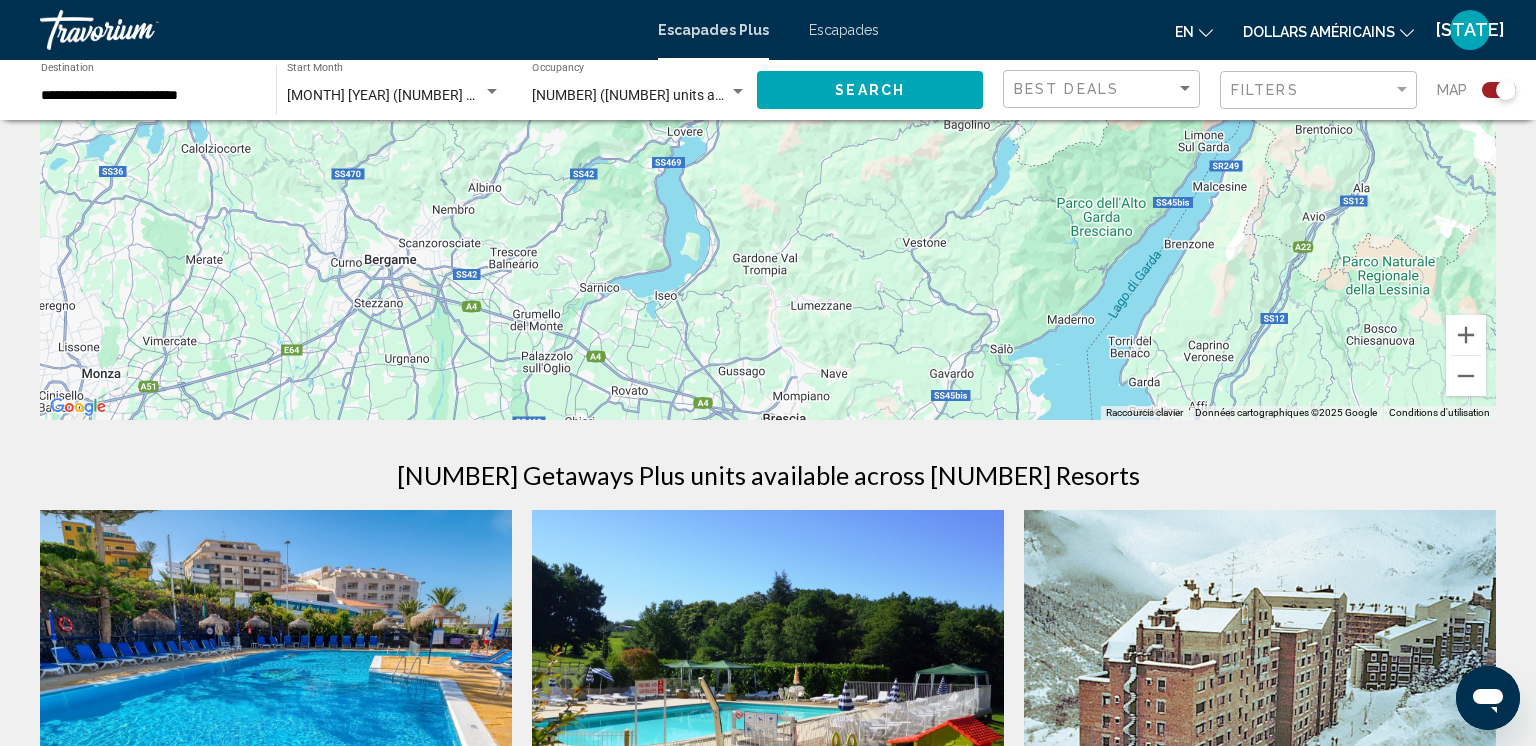 click on "Pour naviguer, appuyez sur les touches fléchées. Pour activer le glissement avec le clavier, appuyez sur Alt+Entrée. Une fois ce mode activé, utilisez les touches fléchées pour déplacer le repère. Pour valider le déplacement, appuyez sur Entrée. Pour annuler, appuyez sur Échap." at bounding box center (768, 120) 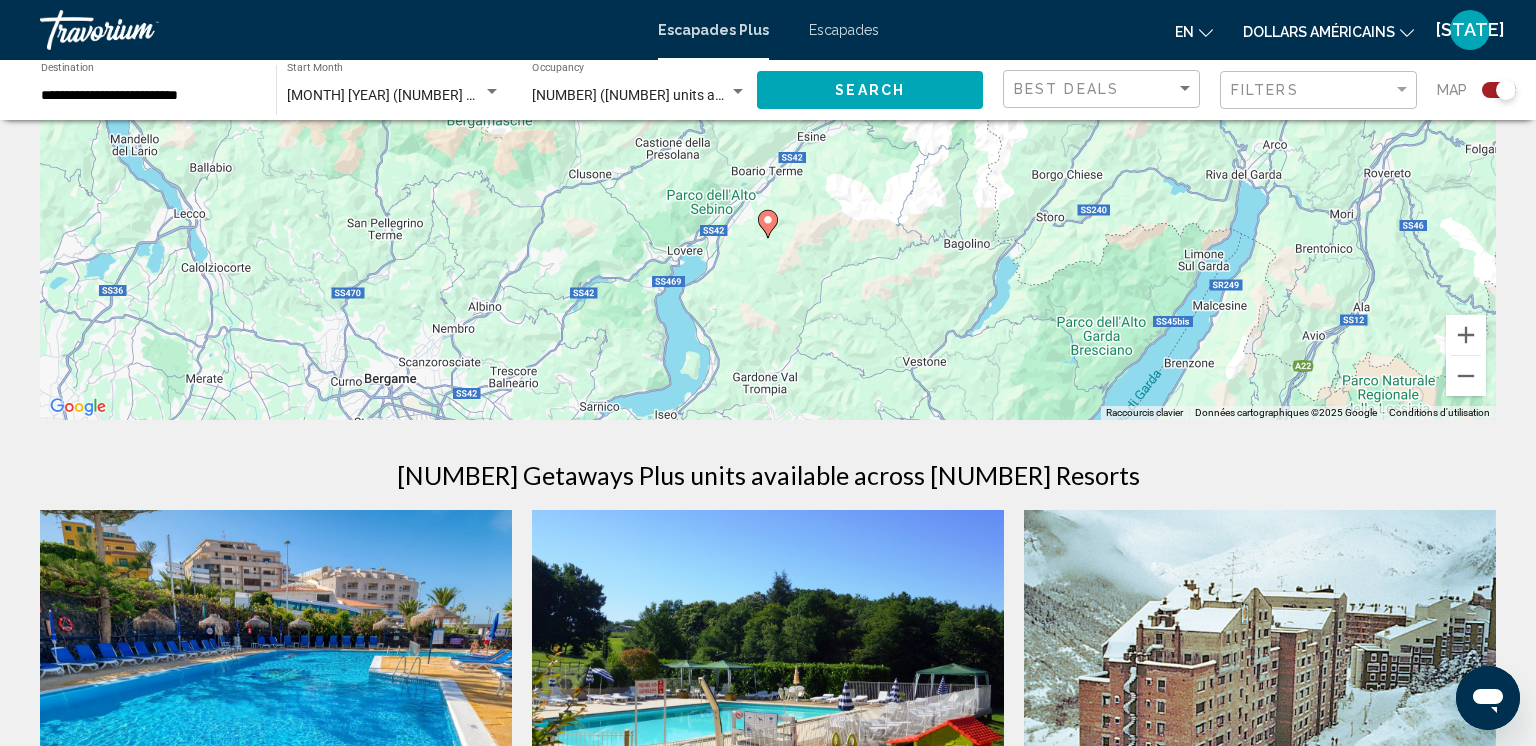 click 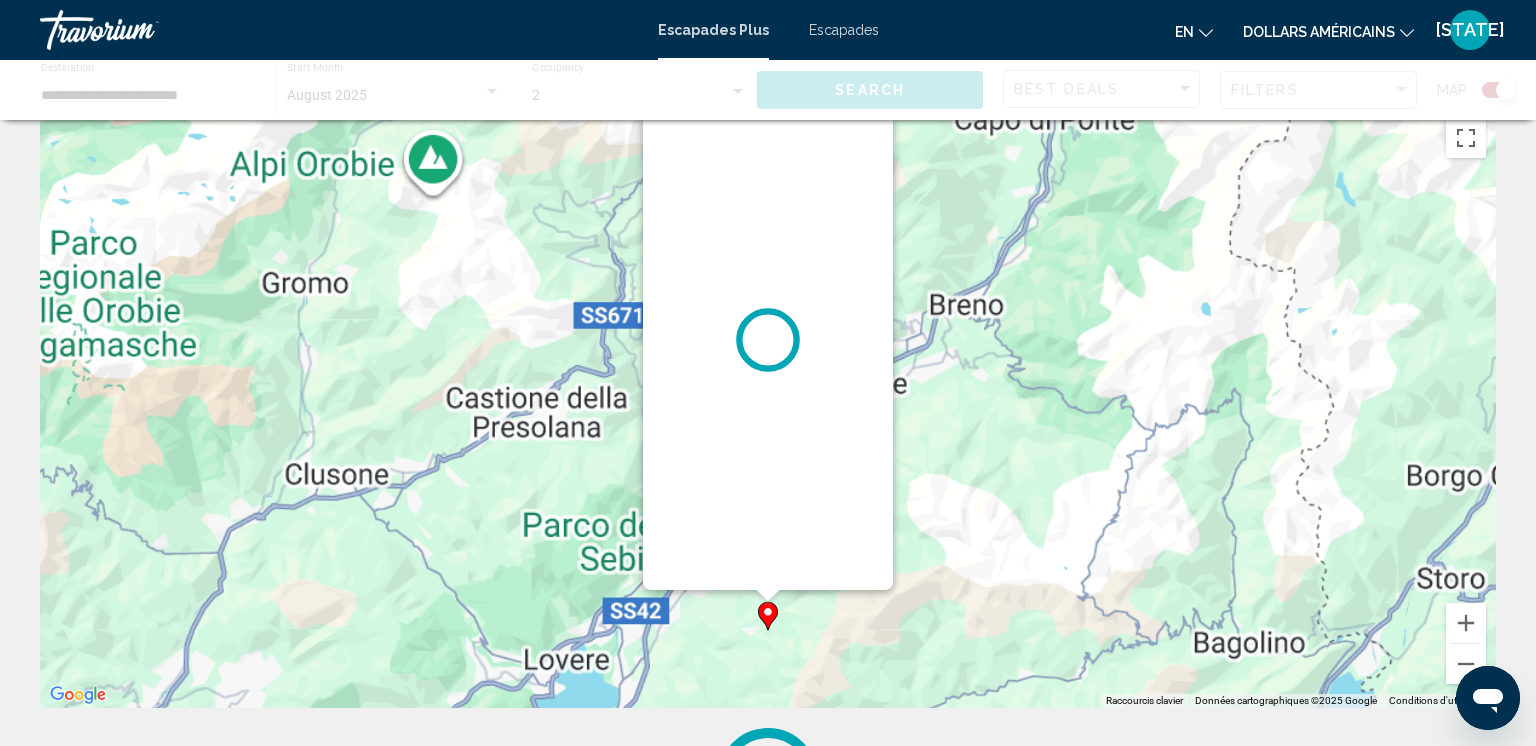 scroll, scrollTop: 0, scrollLeft: 0, axis: both 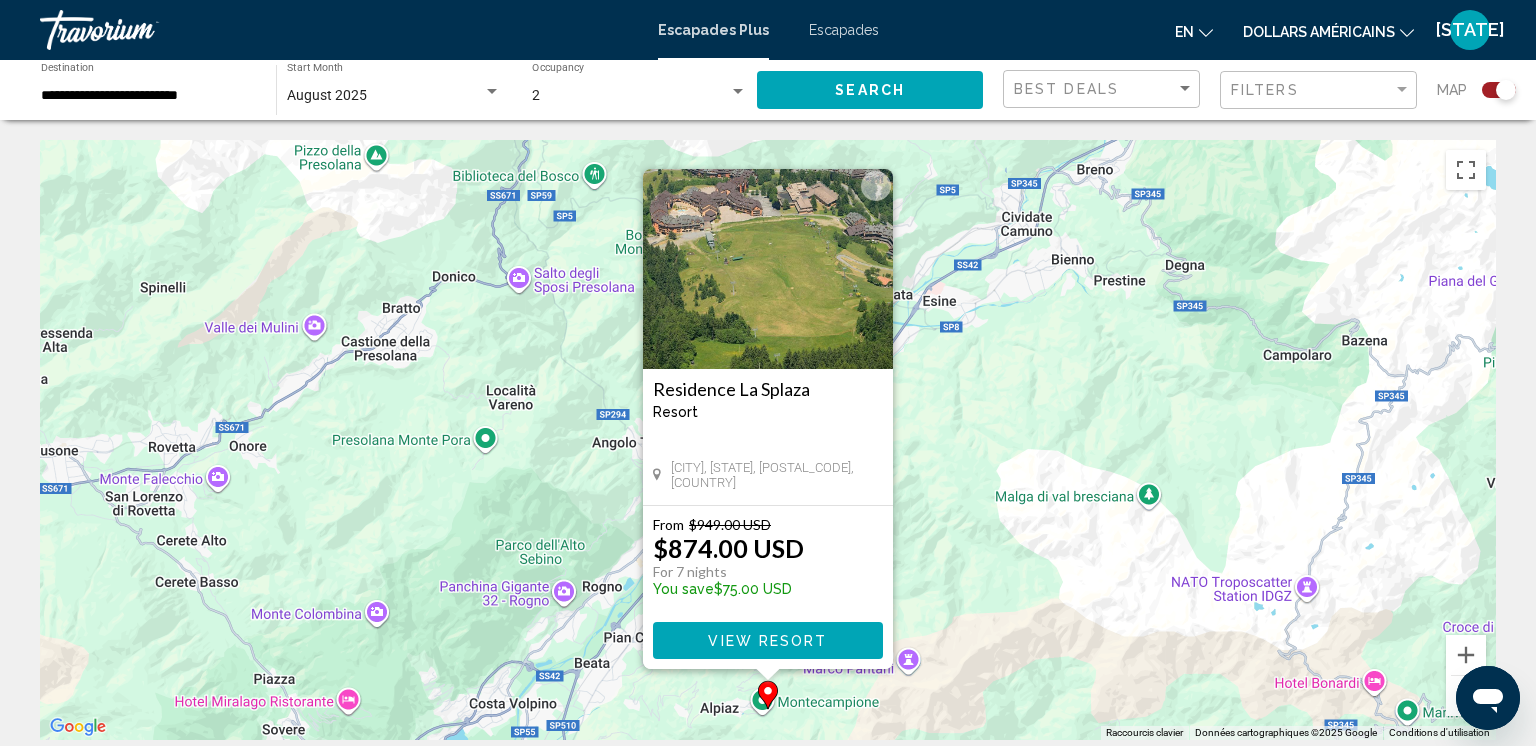 click at bounding box center [768, 269] 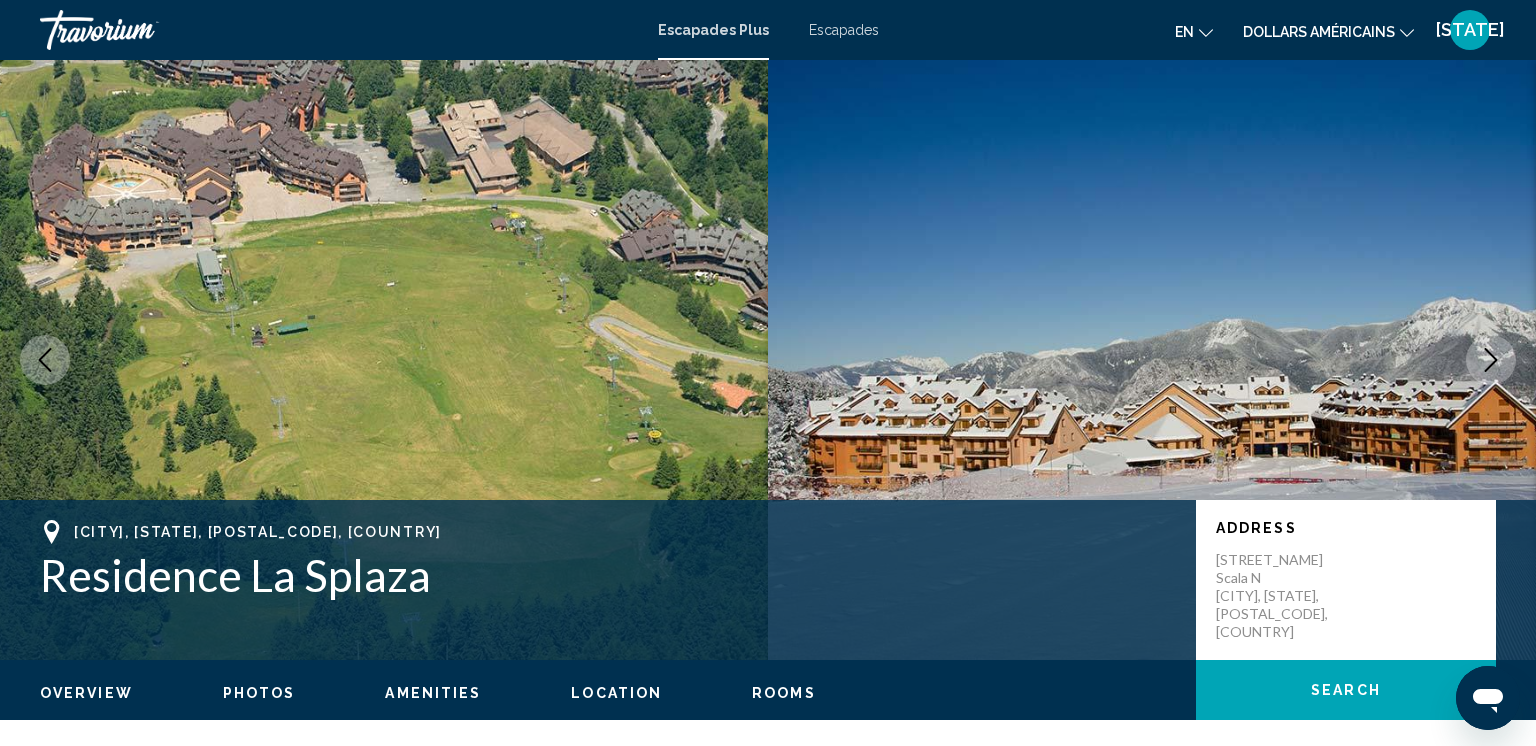 type 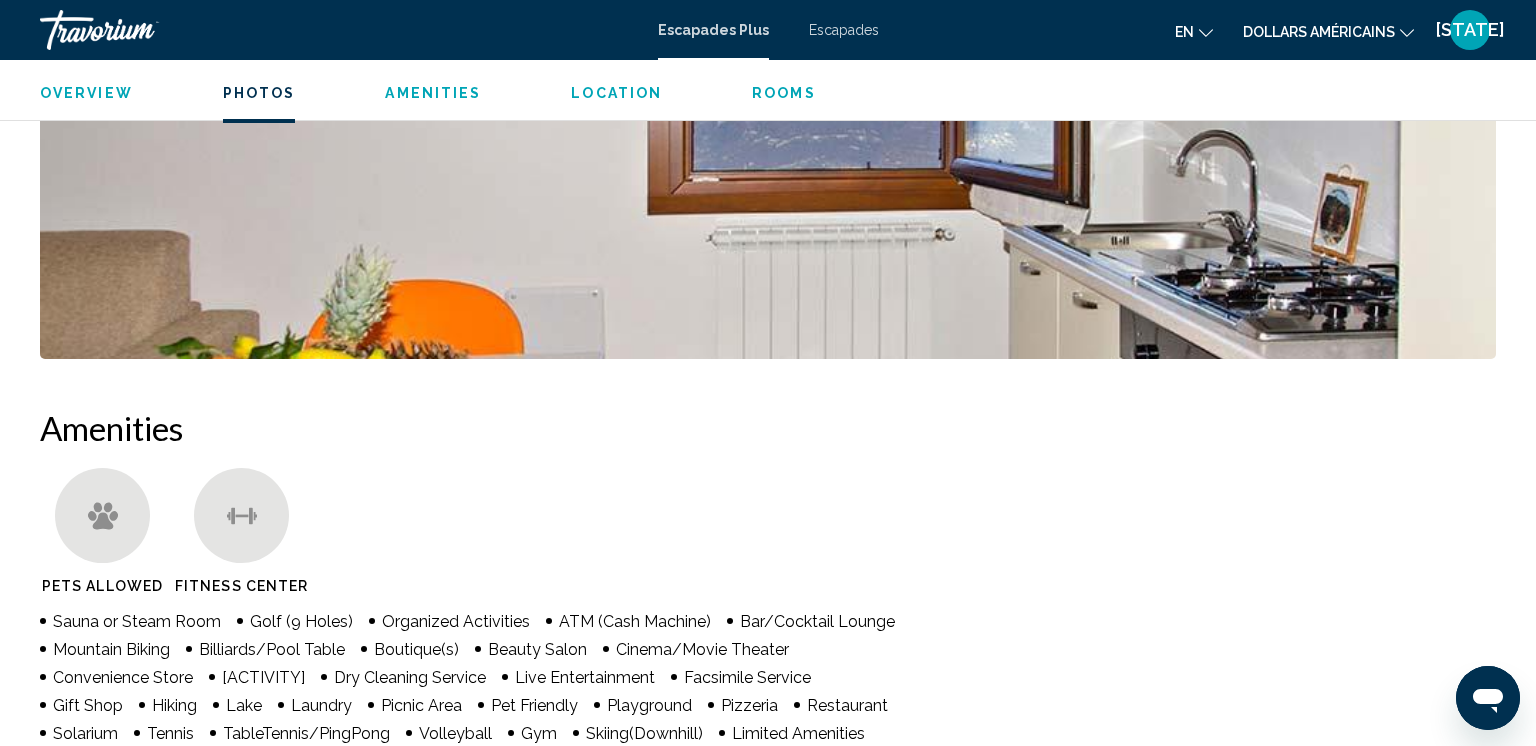 scroll, scrollTop: 1320, scrollLeft: 0, axis: vertical 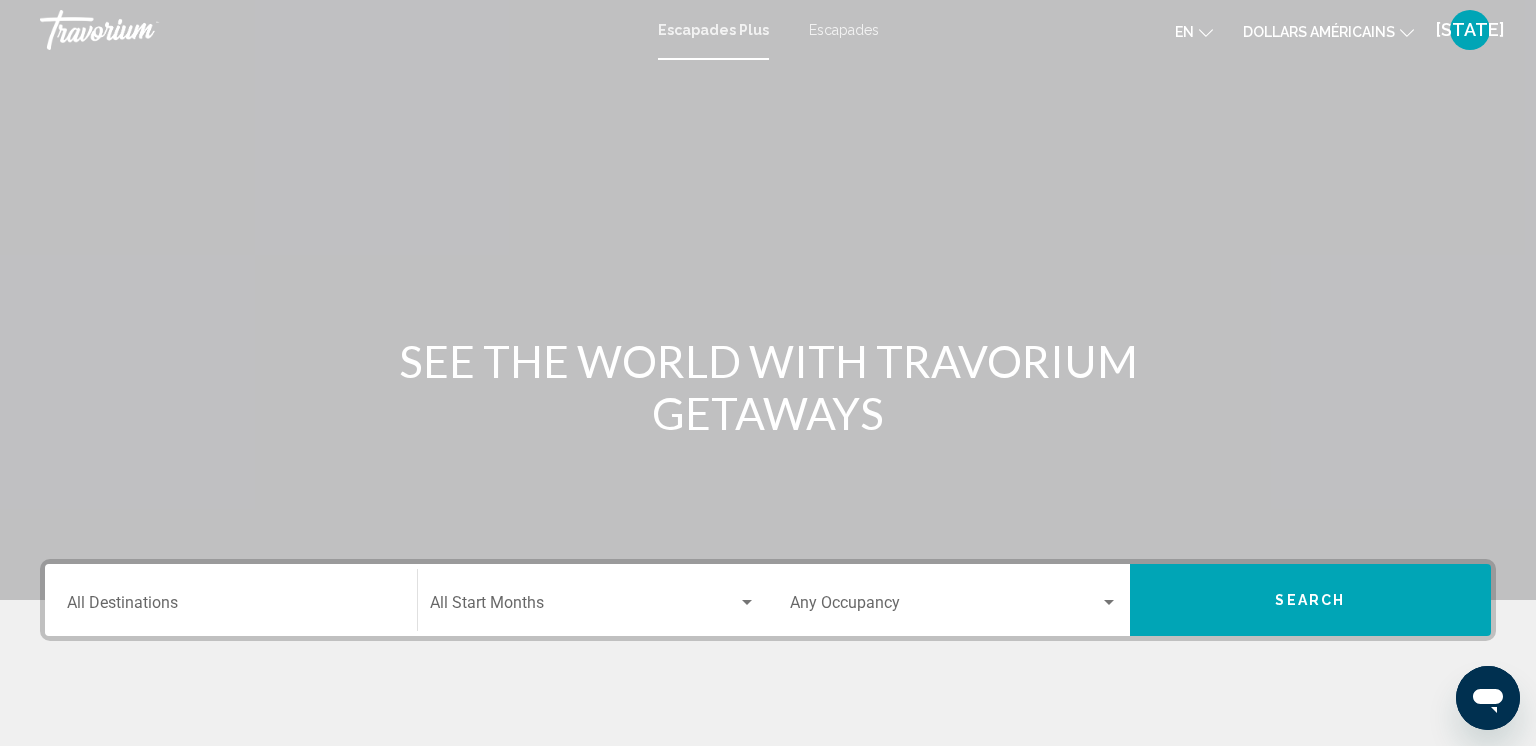 click on "Destination All Destinations" at bounding box center (231, 607) 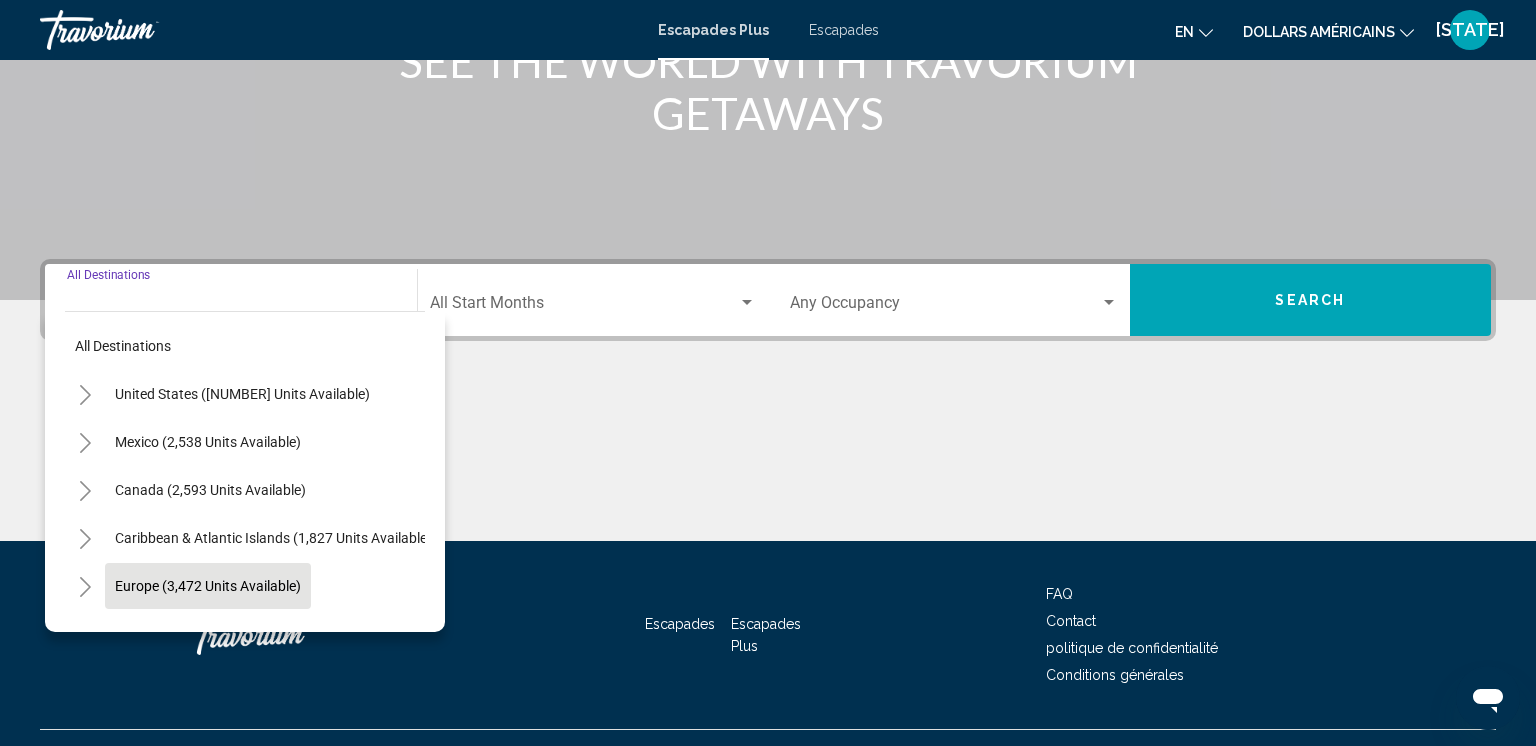 scroll, scrollTop: 340, scrollLeft: 0, axis: vertical 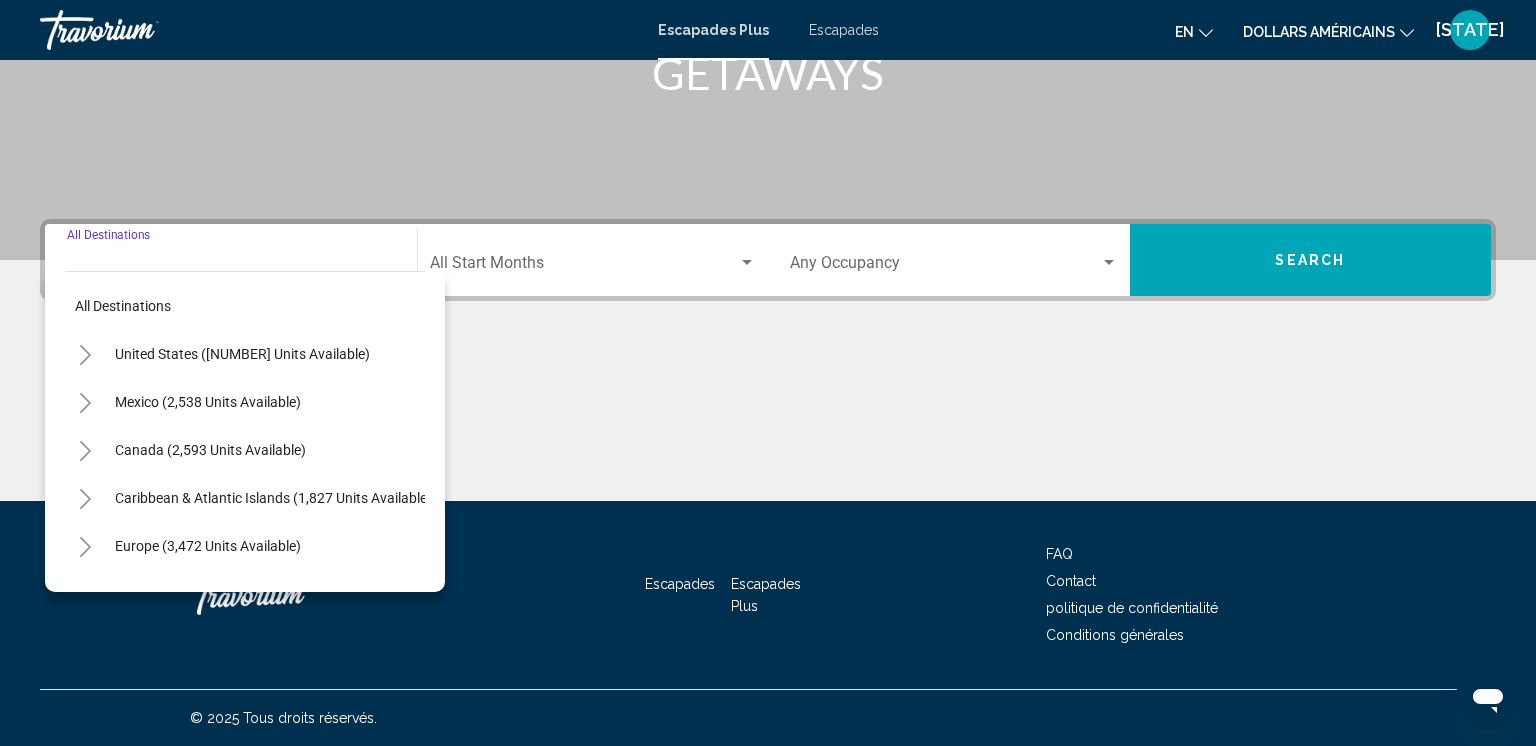 click on "All destinations
United States ([NUMBER] units available)
Mexico ([NUMBER] units available)
Canada ([NUMBER] units available)
Caribbean & Atlantic Islands ([NUMBER] units available)
Europe ([NUMBER] units available)
Australia ([NUMBER] units available)
South Pacific and Oceania ([NUMBER] units available)
South America ([NUMBER] units available)
Central America ([NUMBER] units available)
Asia ([NUMBER] units available)
Africa ([NUMBER] units available)
Middle East ([NUMBER] units available)" at bounding box center (245, 431) 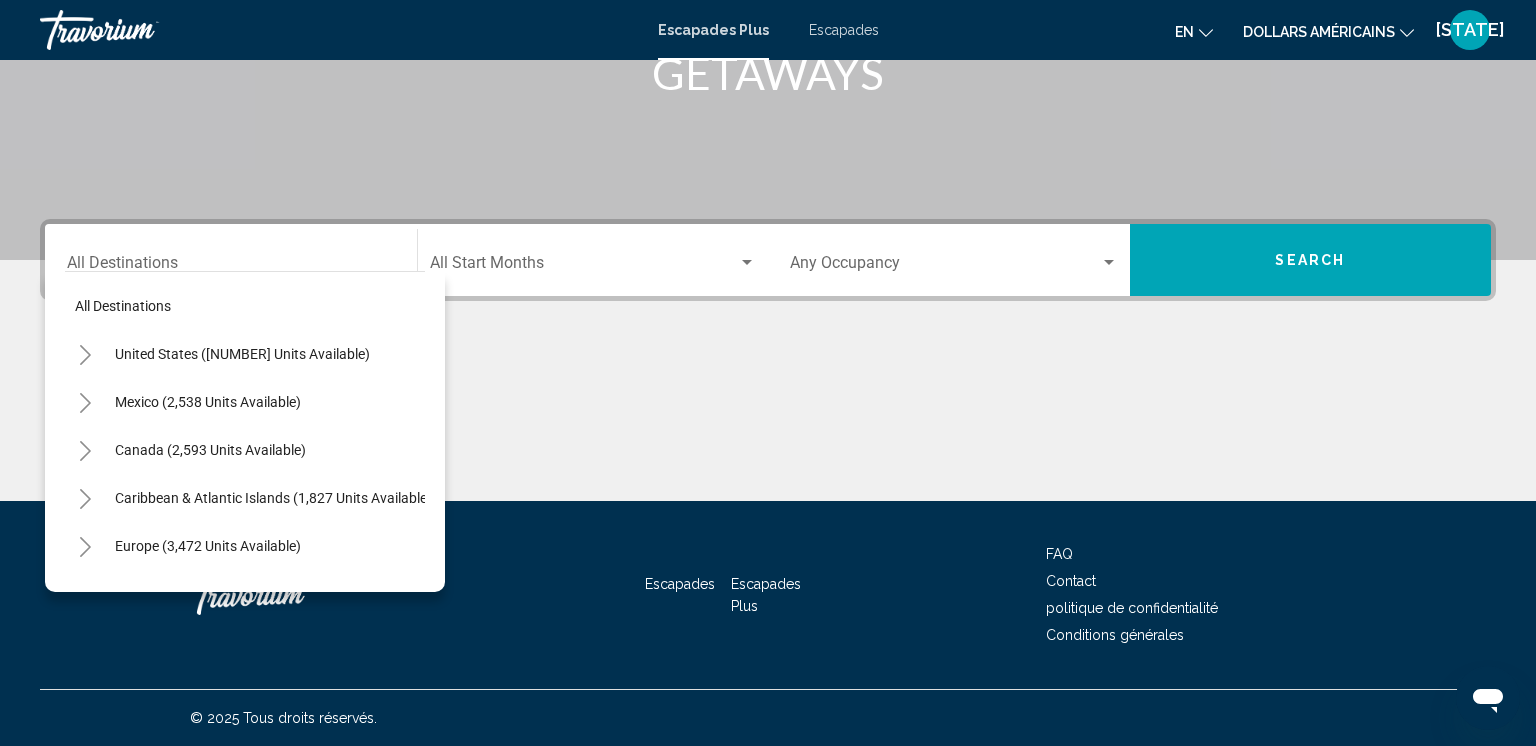 click on "All destinations
United States ([NUMBER] units available)
Mexico ([NUMBER] units available)
Canada ([NUMBER] units available)
Caribbean & Atlantic Islands ([NUMBER] units available)
Europe ([NUMBER] units available)
Australia ([NUMBER] units available)
South Pacific and Oceania ([NUMBER] units available)
South America ([NUMBER] units available)
Central America ([NUMBER] units available)
Asia ([NUMBER] units available)
Africa ([NUMBER] units available)
Middle East ([NUMBER] units available)" at bounding box center [245, 431] 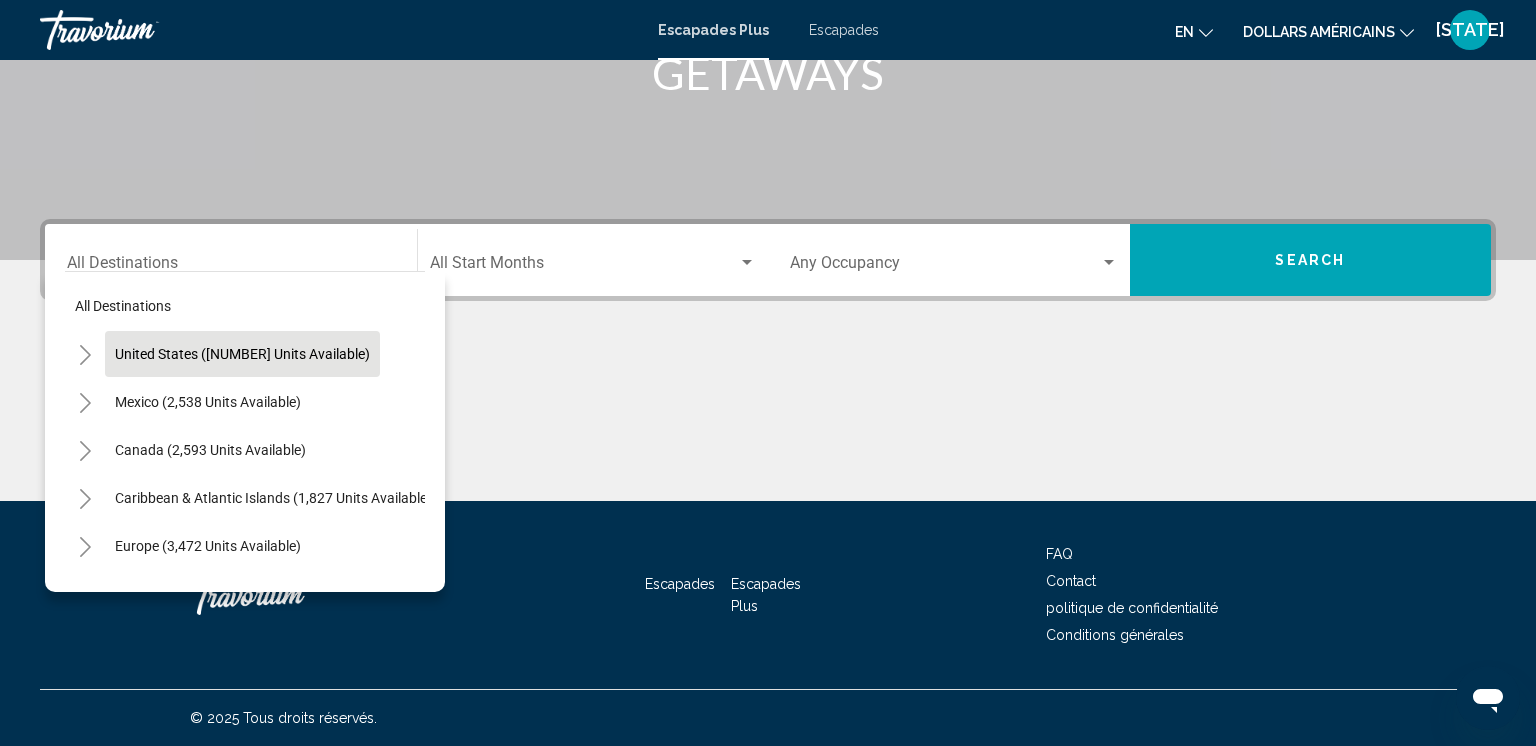 click on "United States ([NUMBER] units available)" at bounding box center [208, 402] 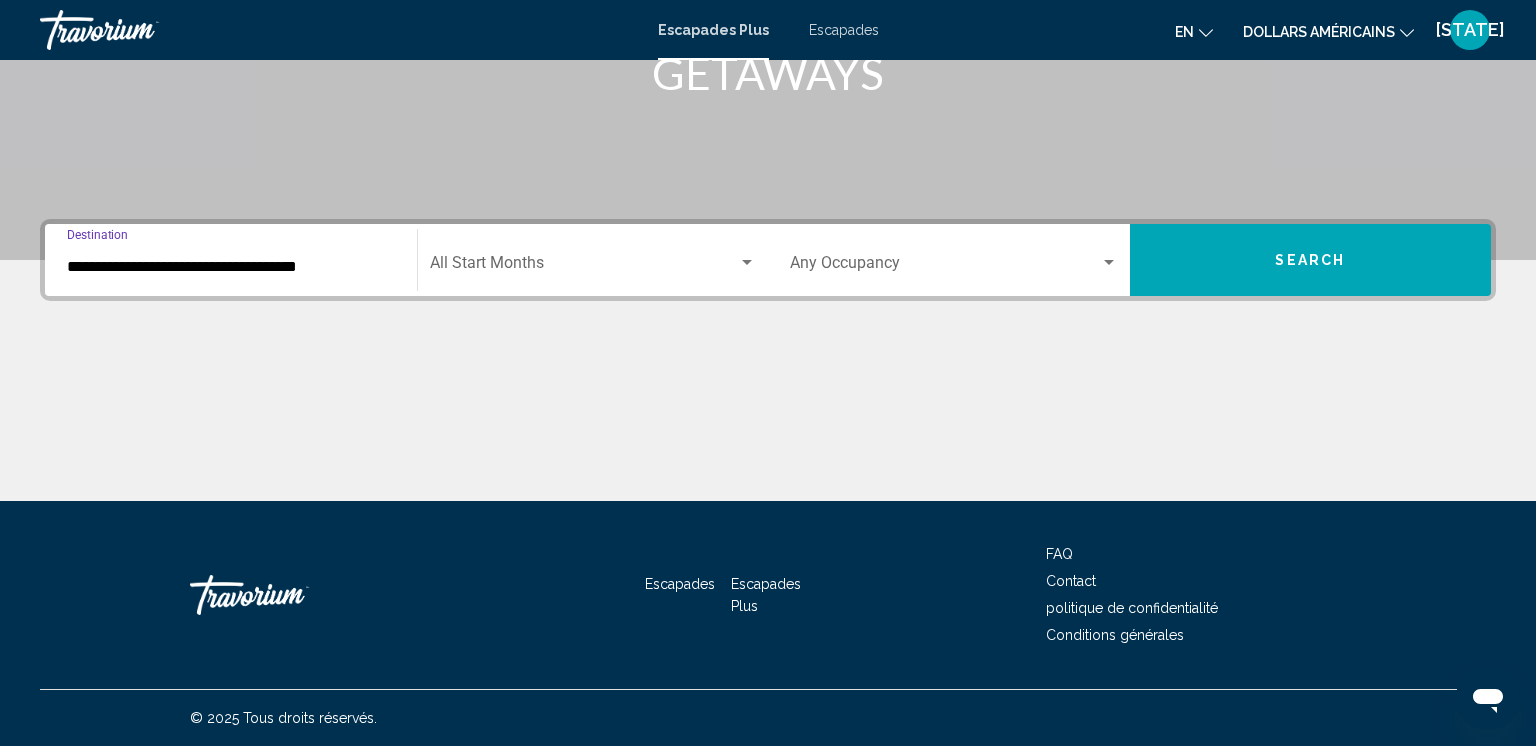 click at bounding box center [584, 267] 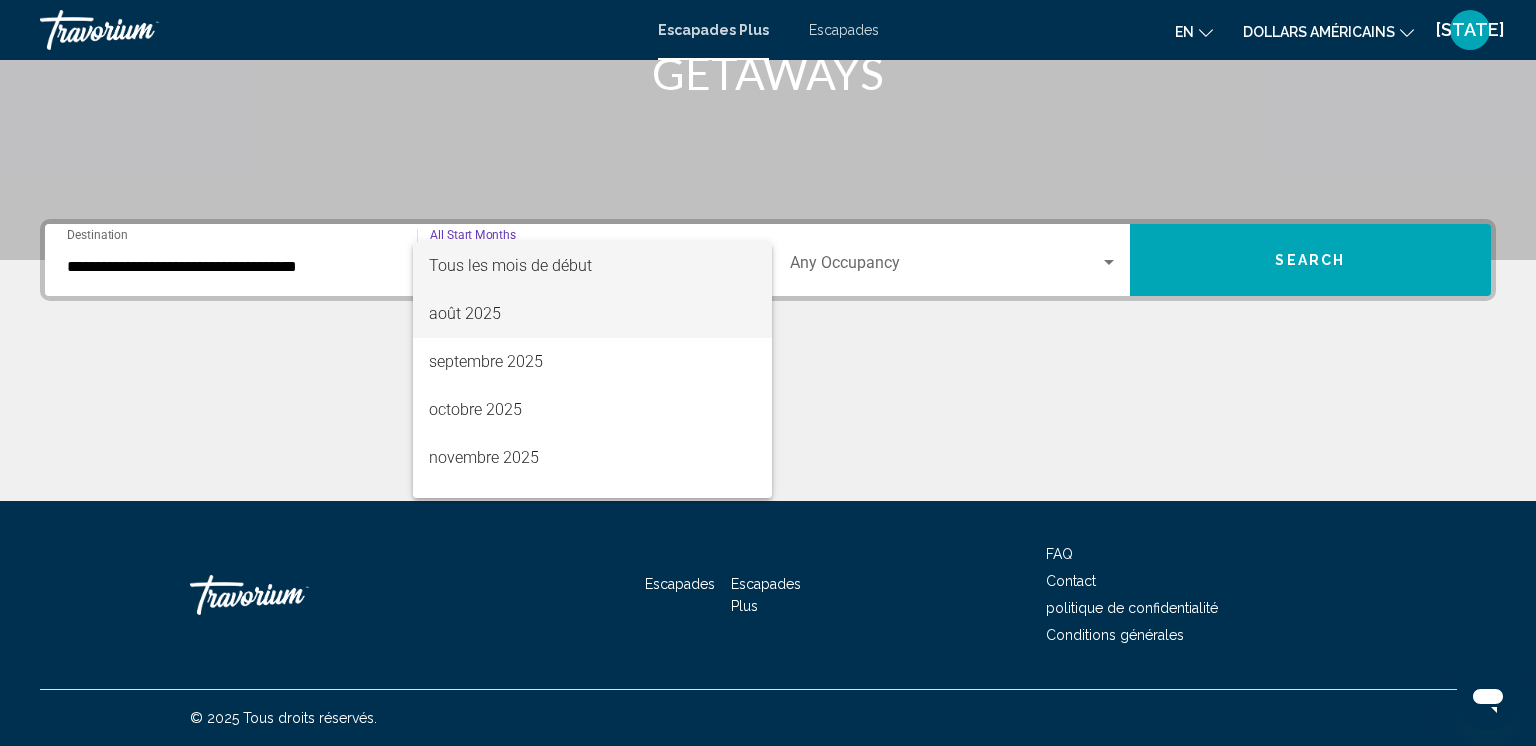 click on "août 2025" at bounding box center (465, 313) 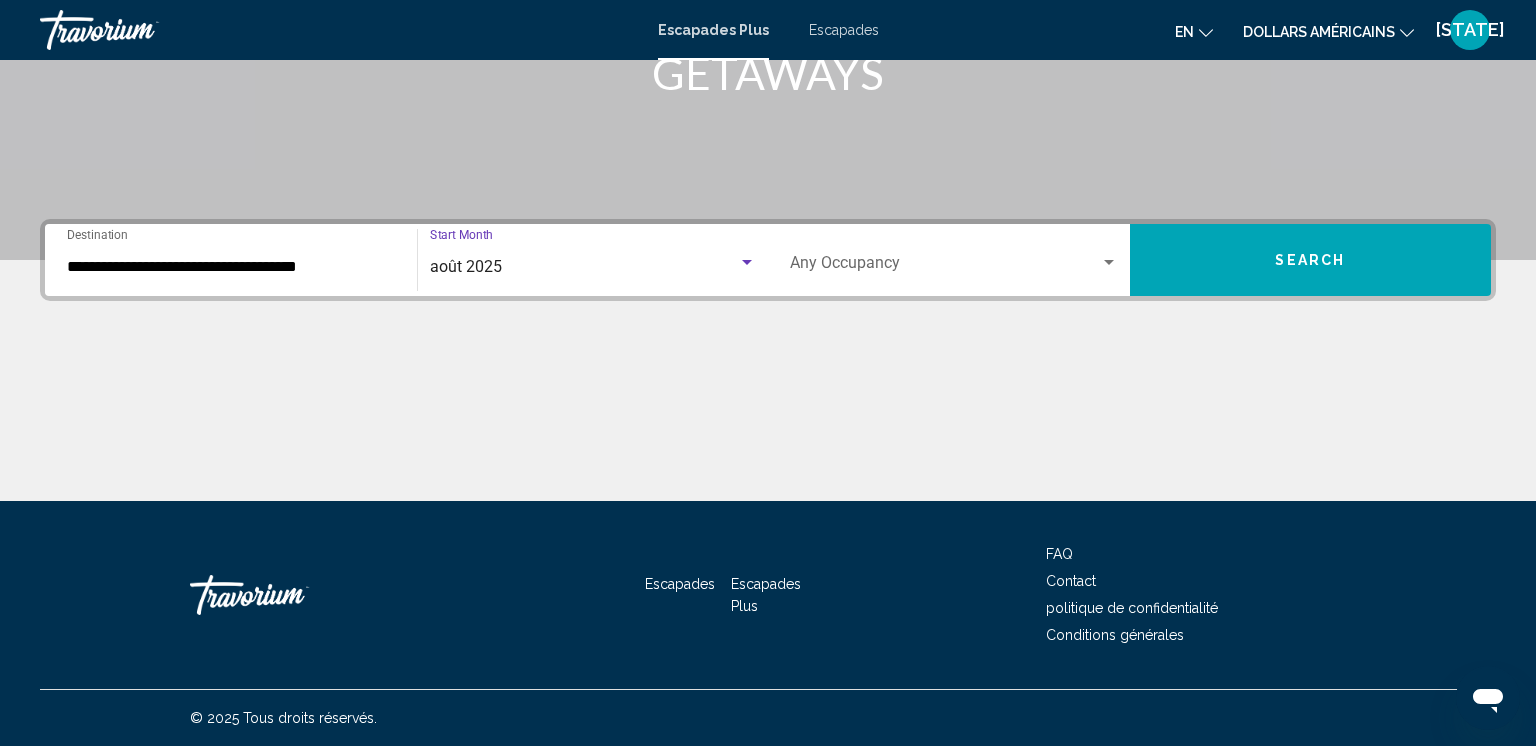click on "Occupancy Any Occupancy" at bounding box center [954, 260] 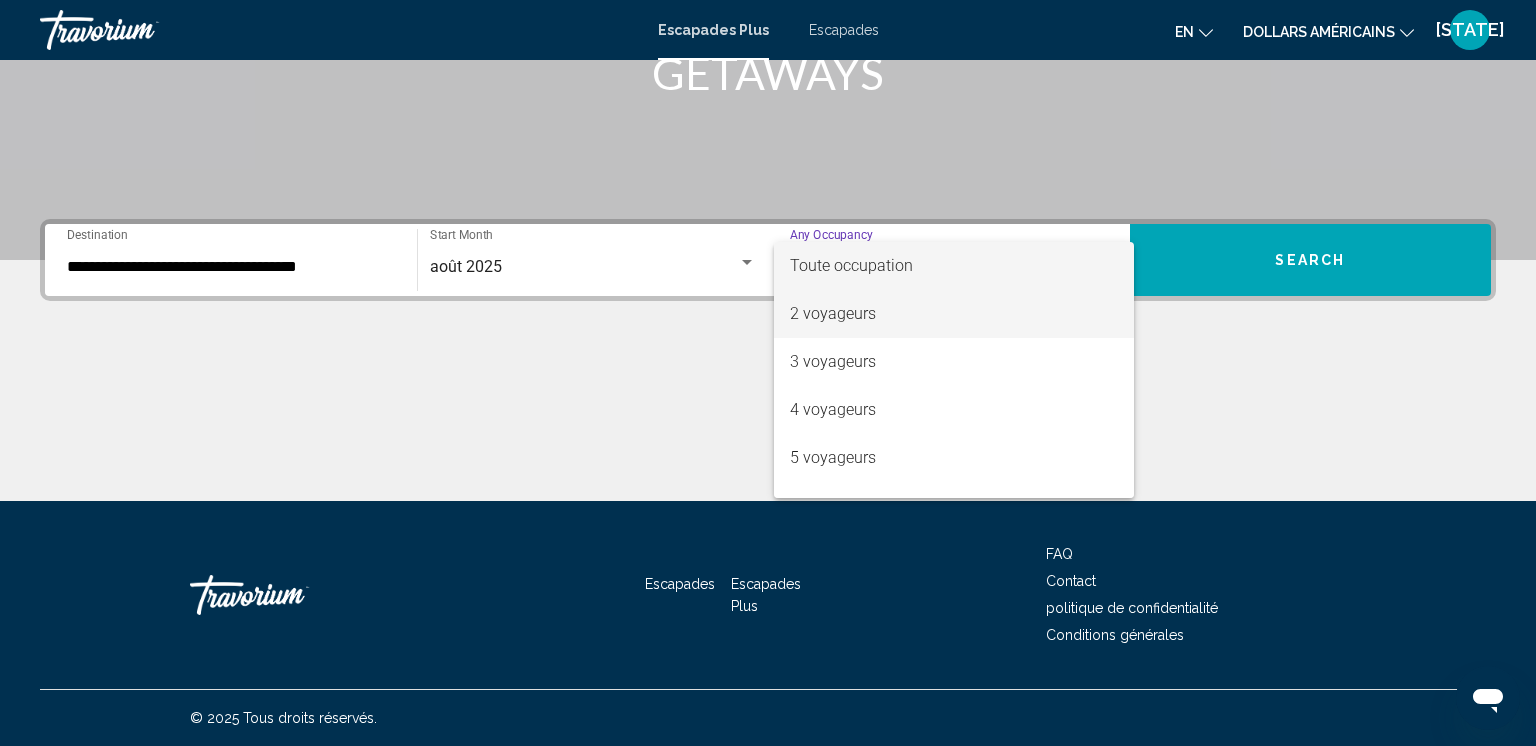 click on "2 voyageurs" at bounding box center [833, 313] 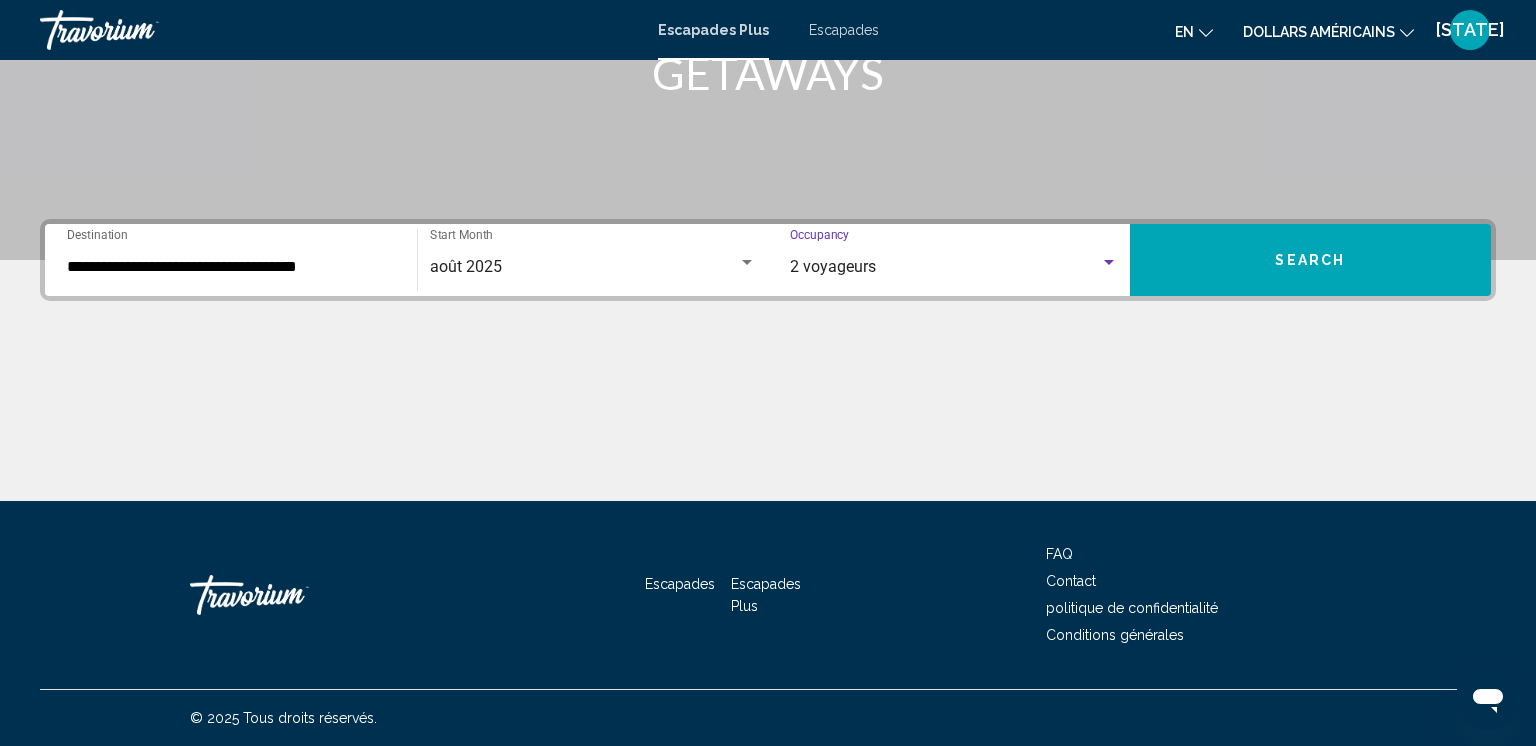 click on "Search" at bounding box center [1311, 260] 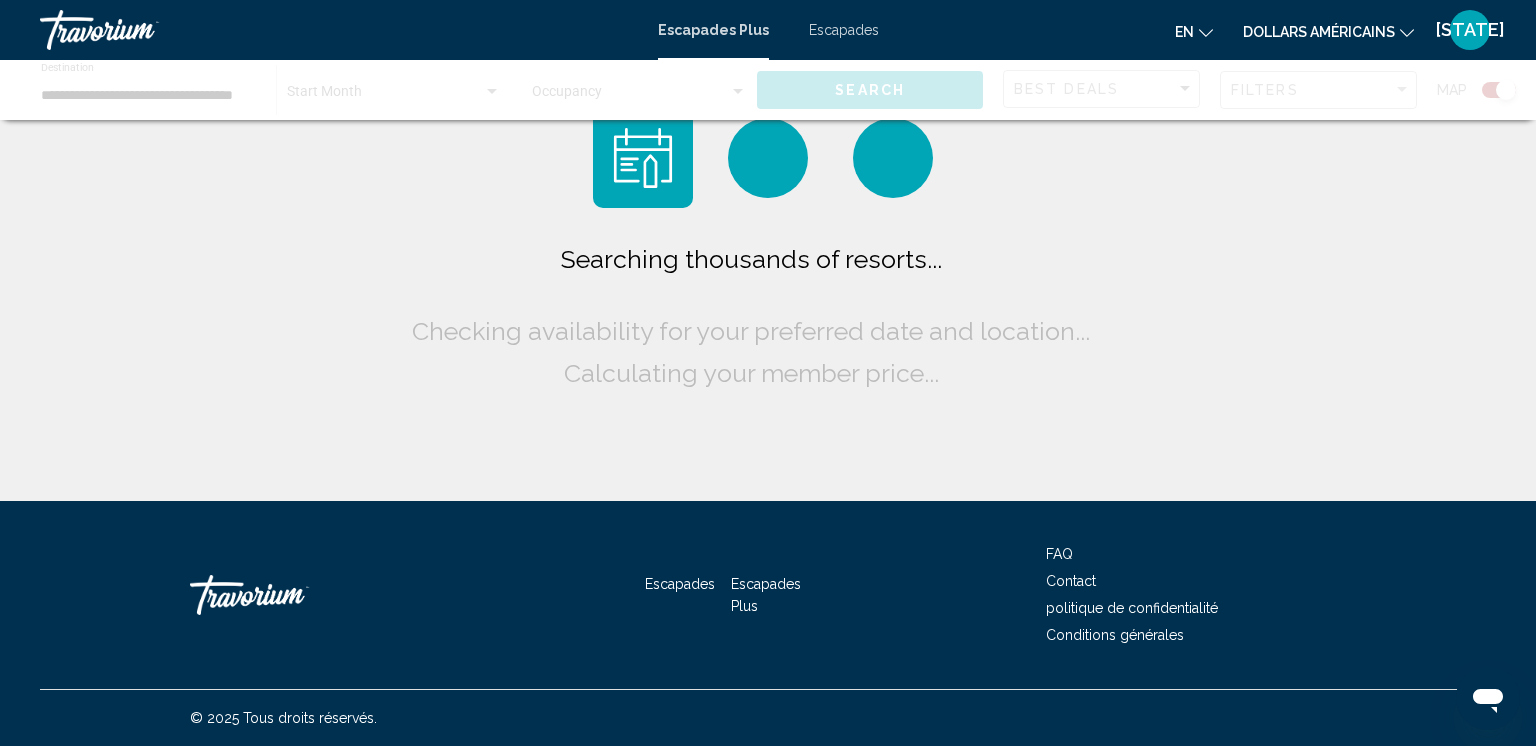 scroll, scrollTop: 0, scrollLeft: 0, axis: both 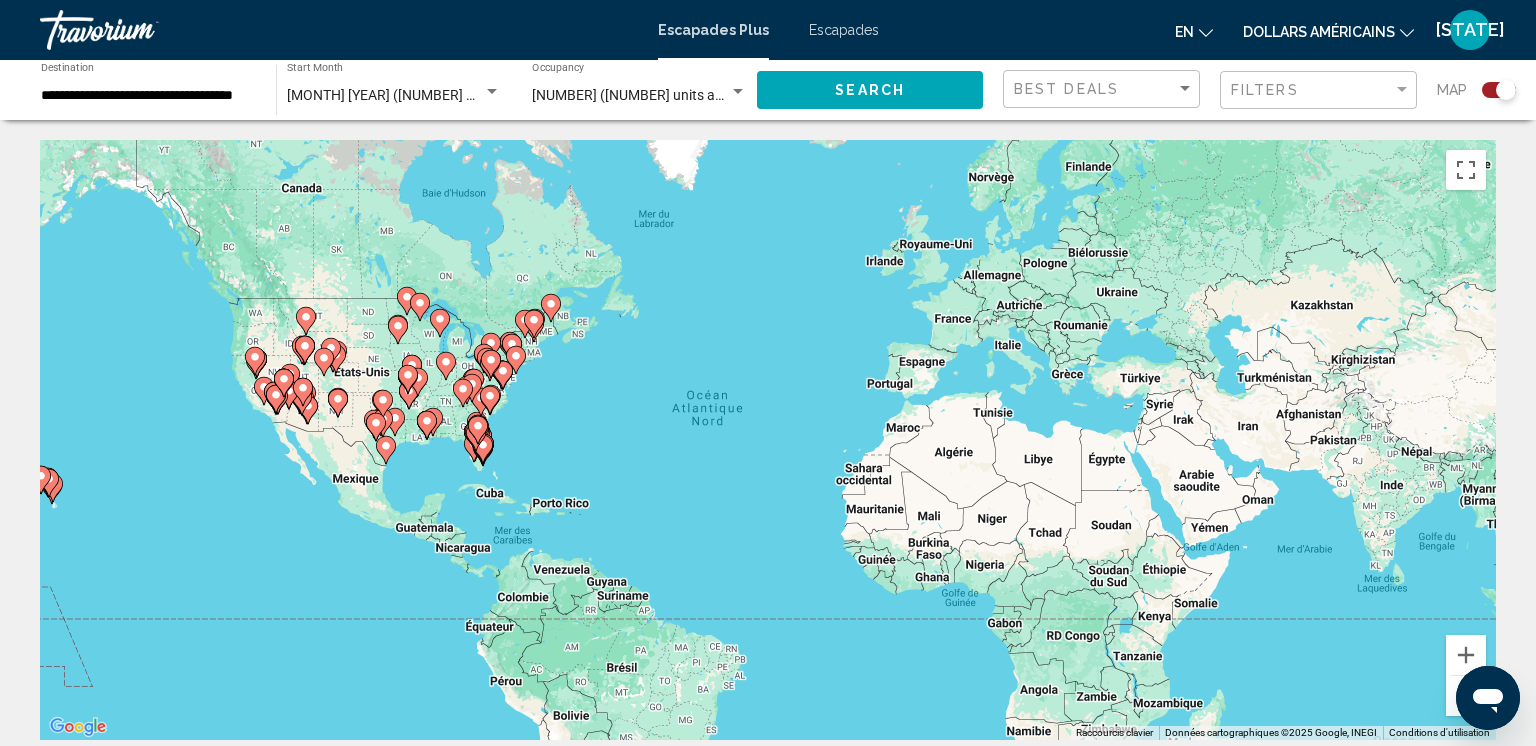 click 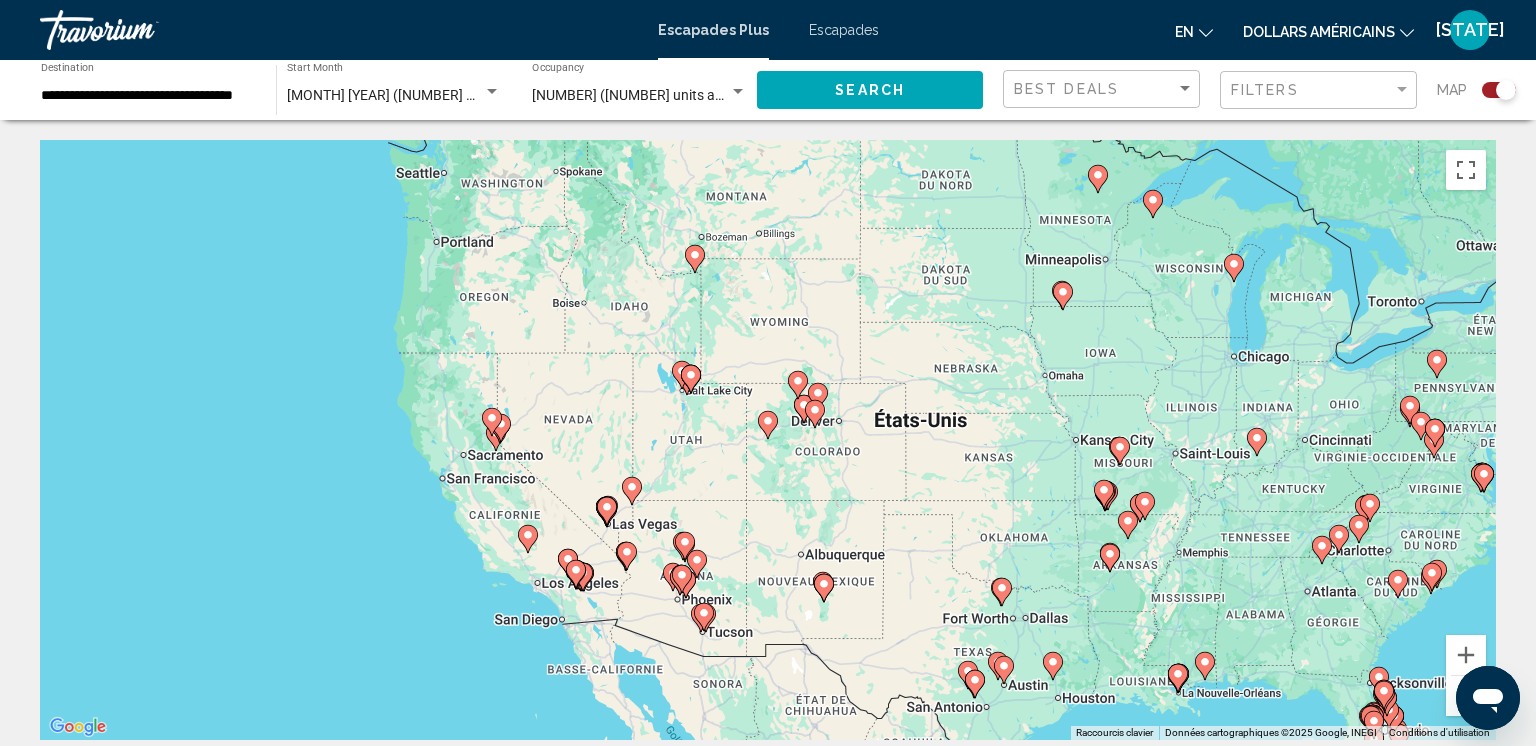 click 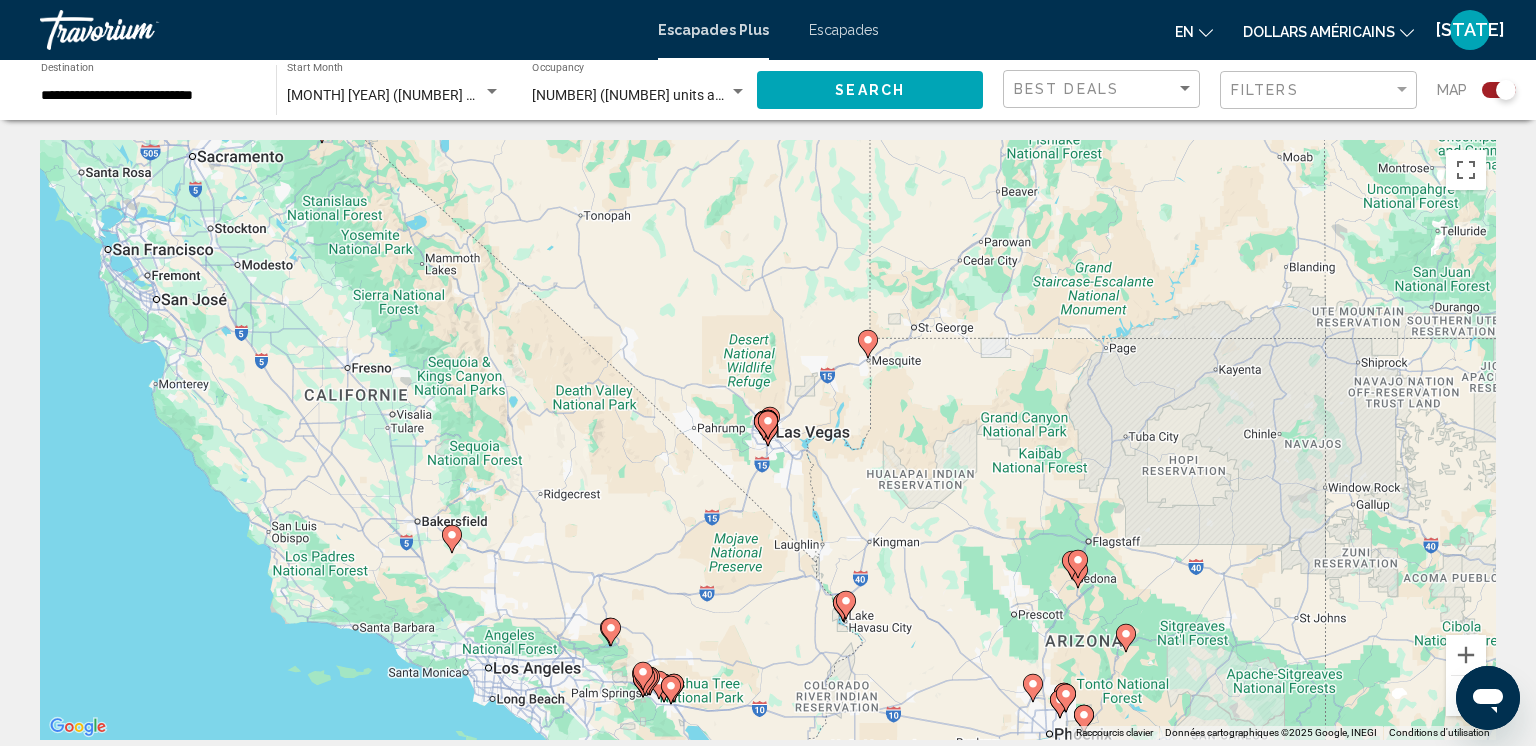 click 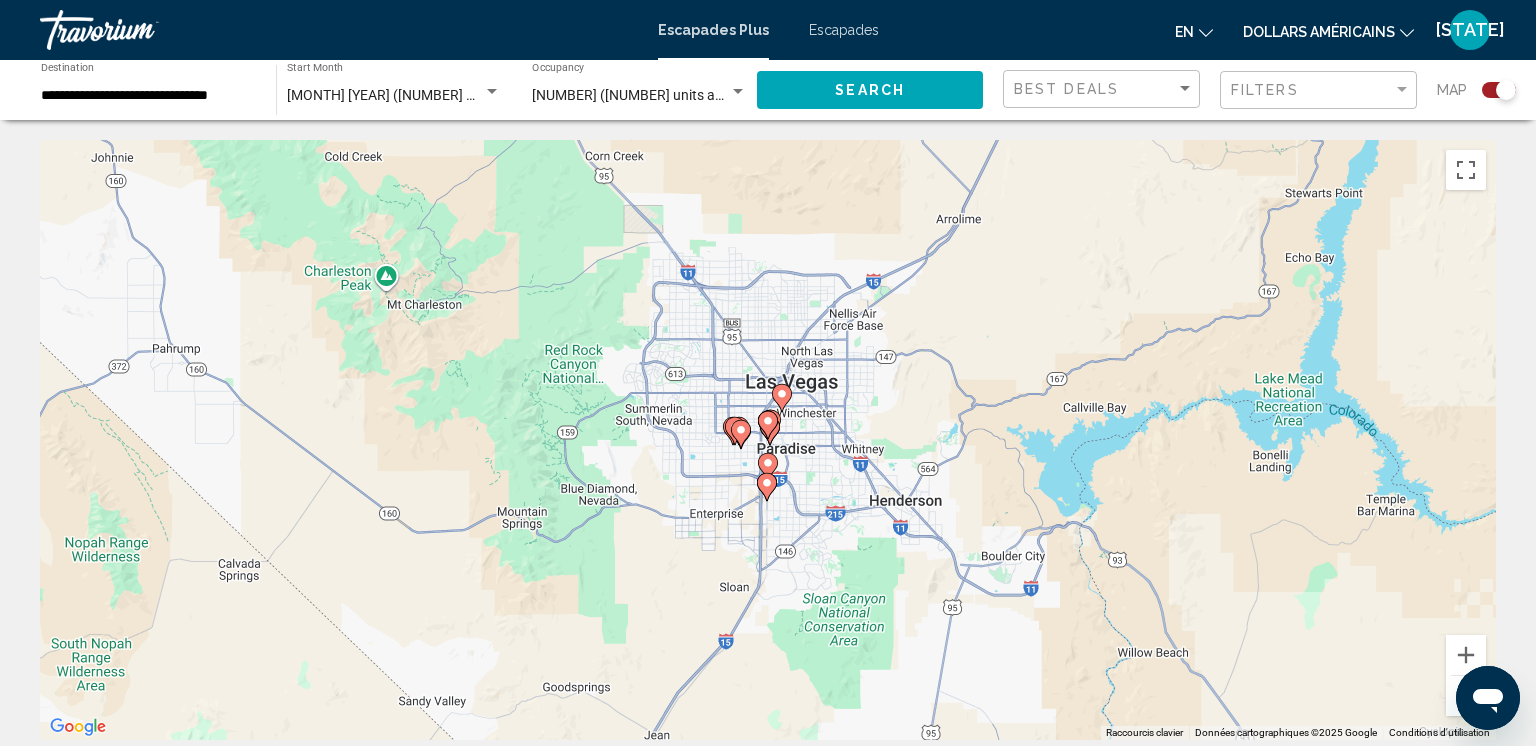 click 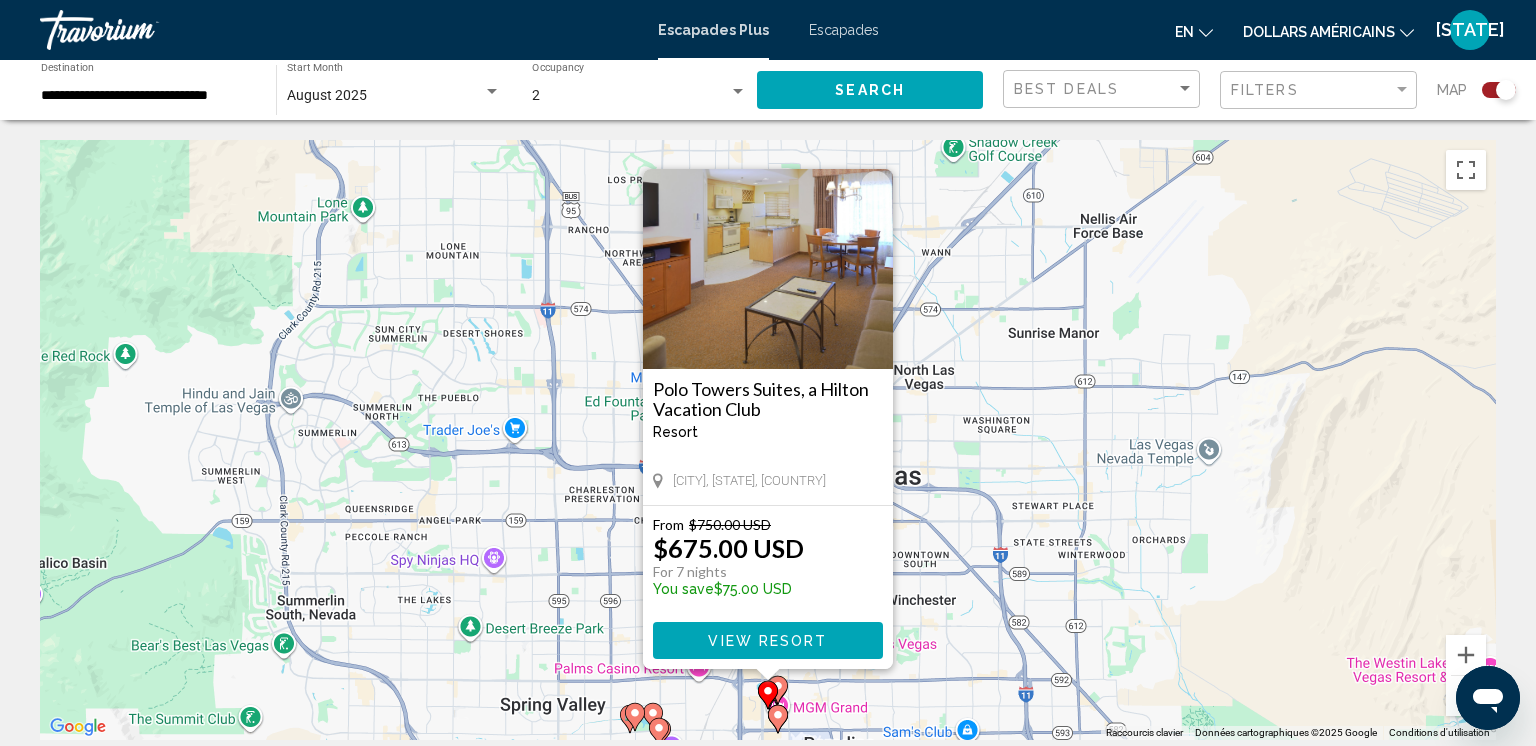 click on "View Resort" at bounding box center [767, 641] 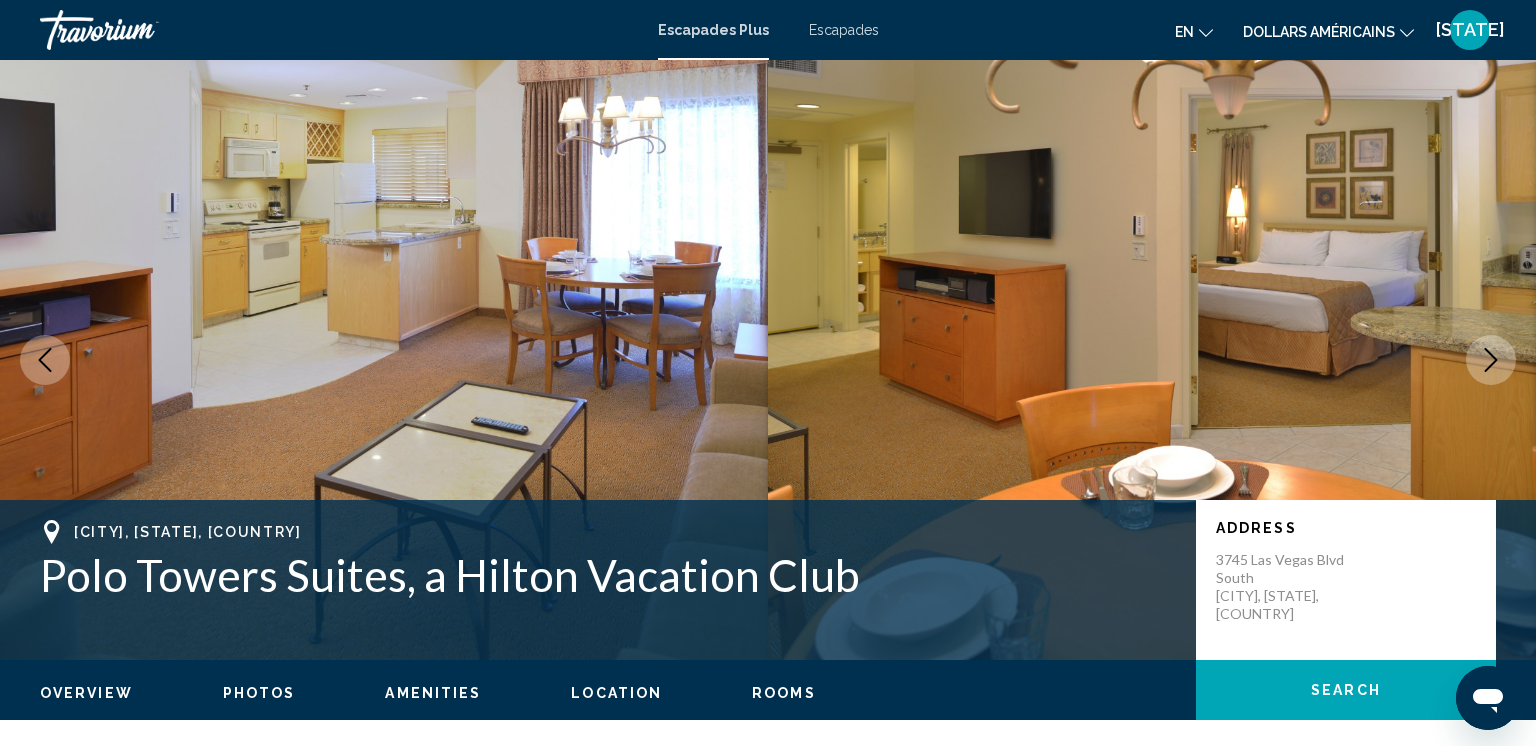 click 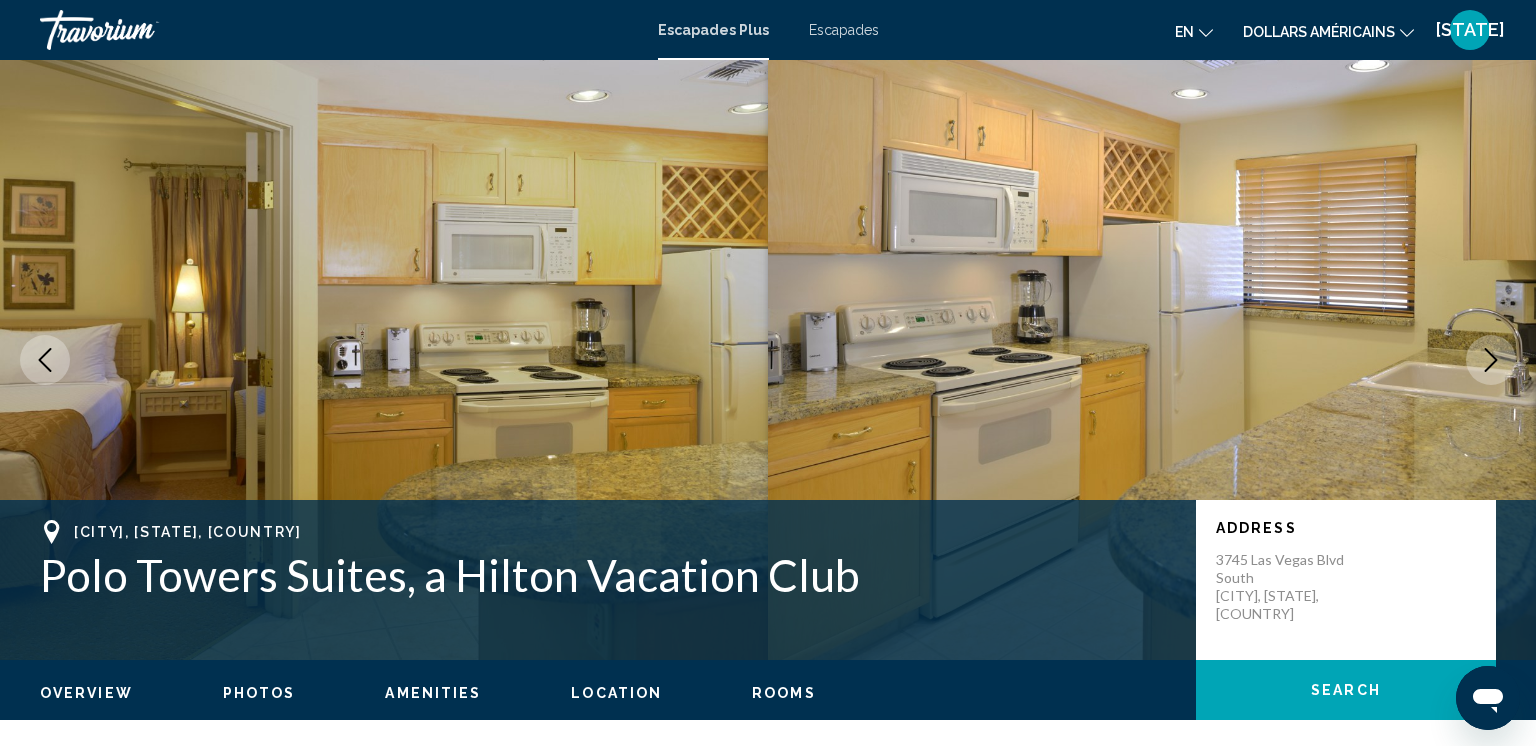 click 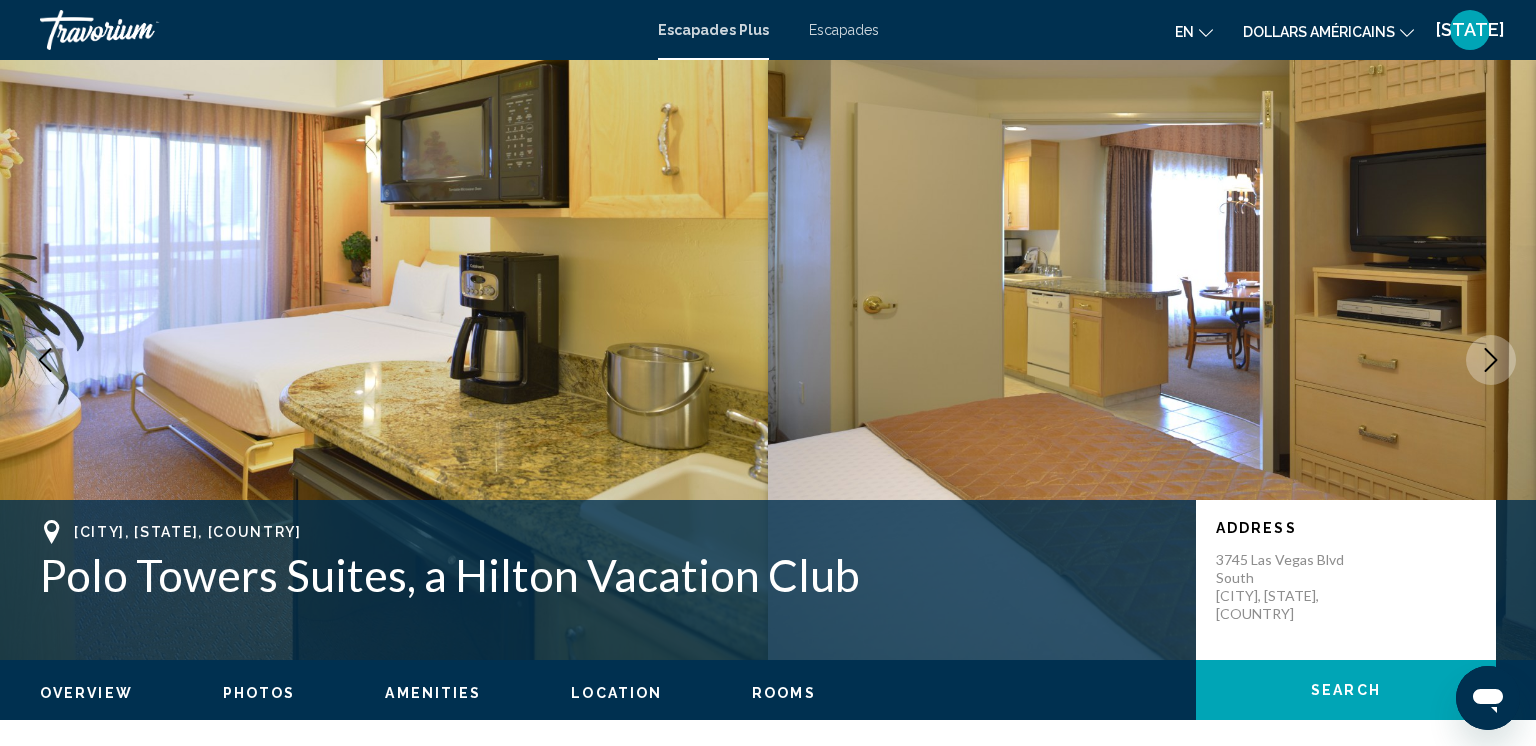 click 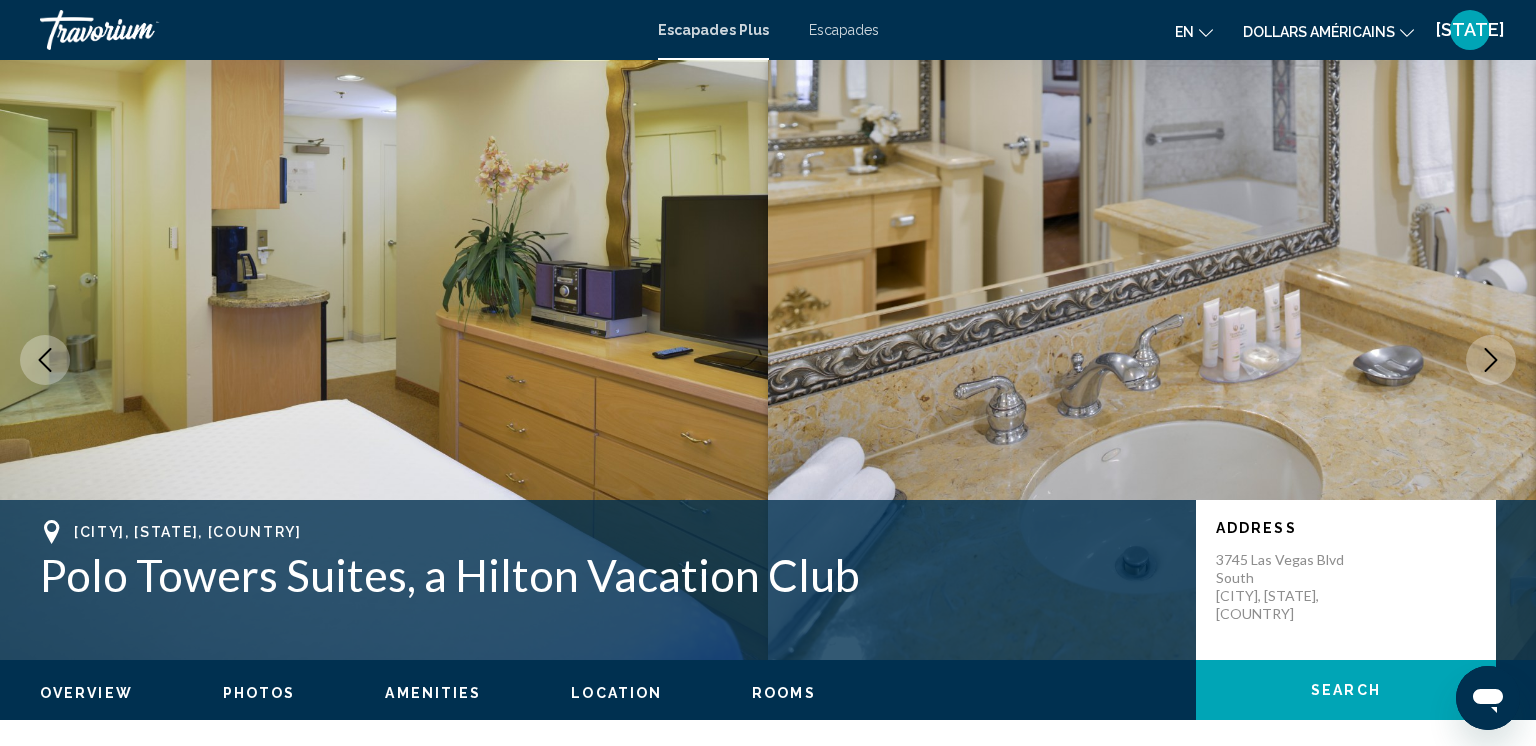 click 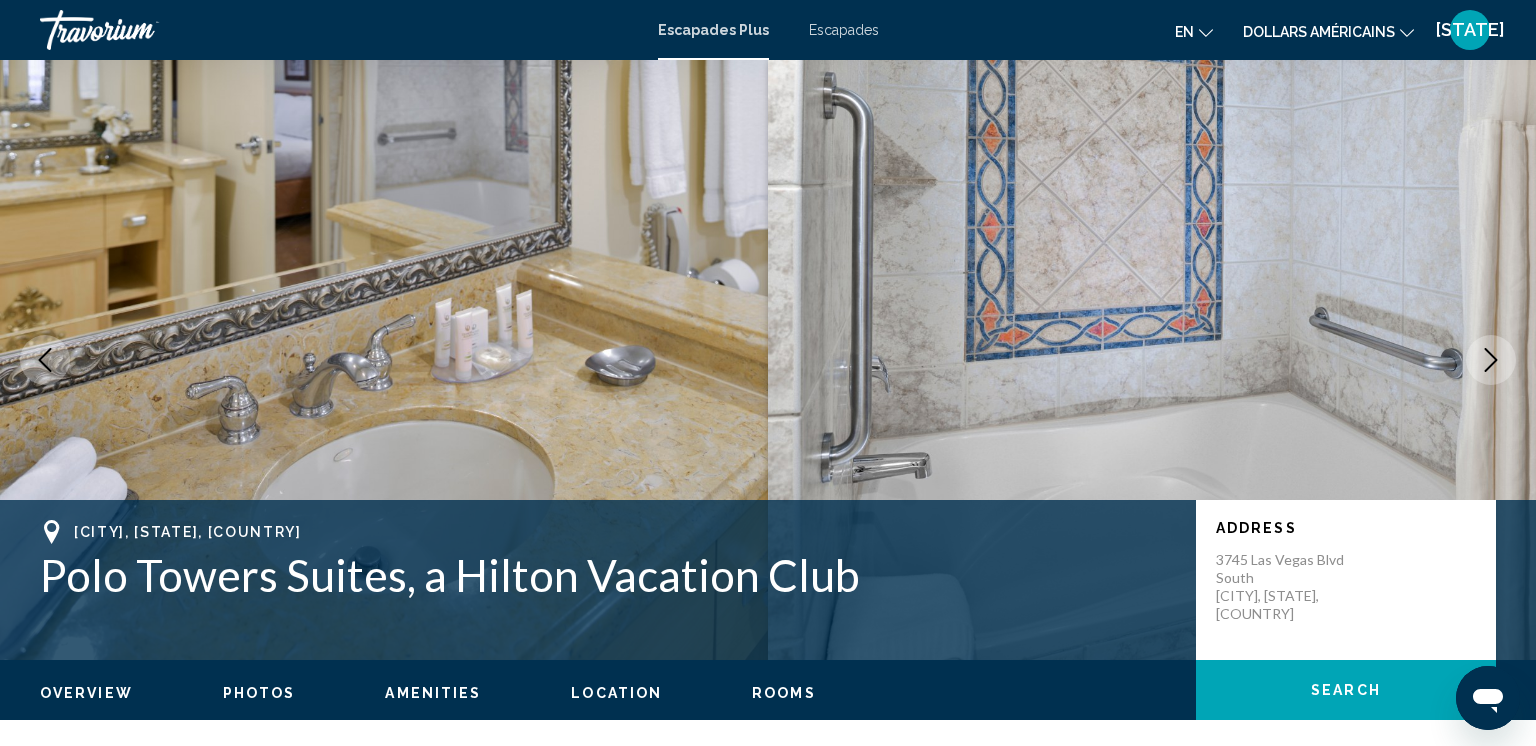 click 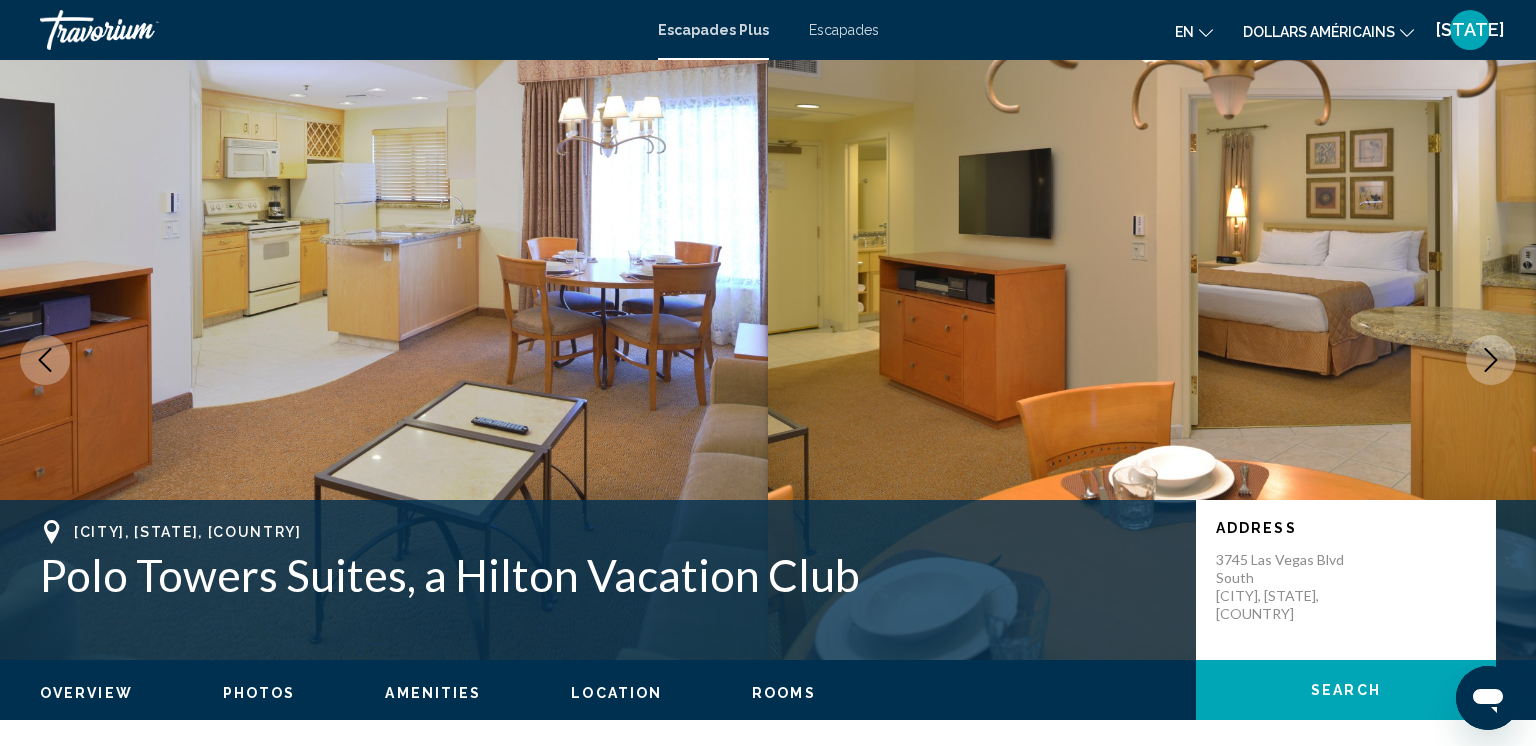 click 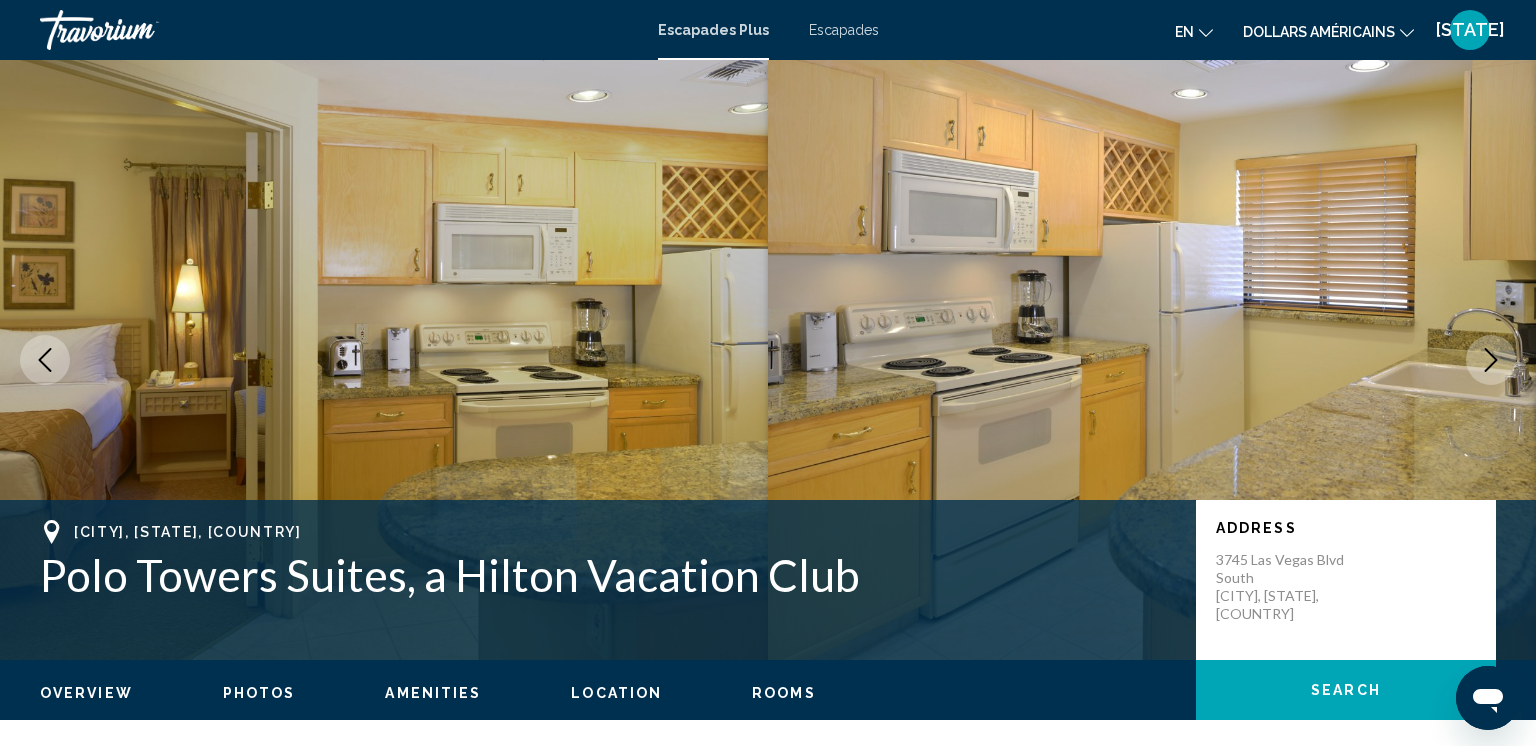 click 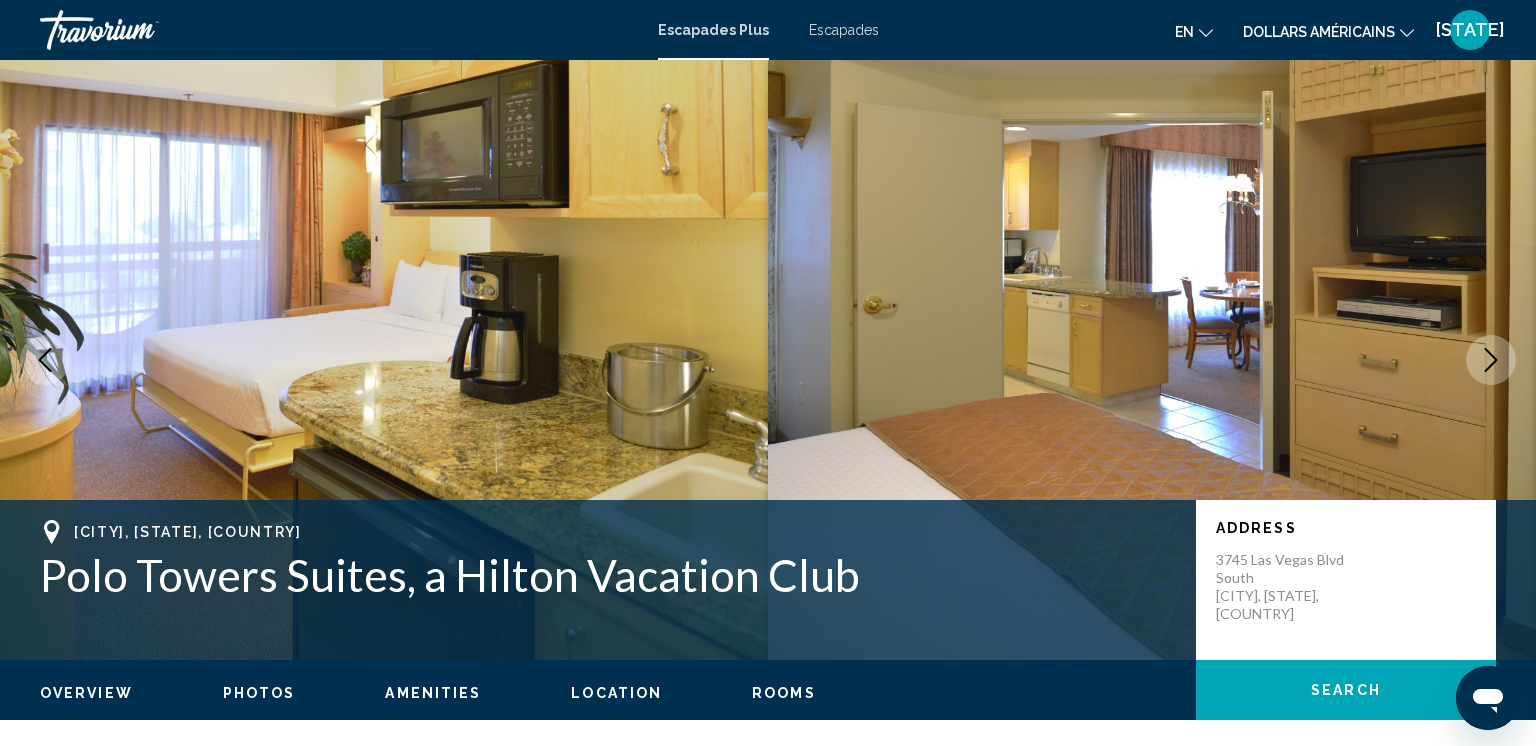 click 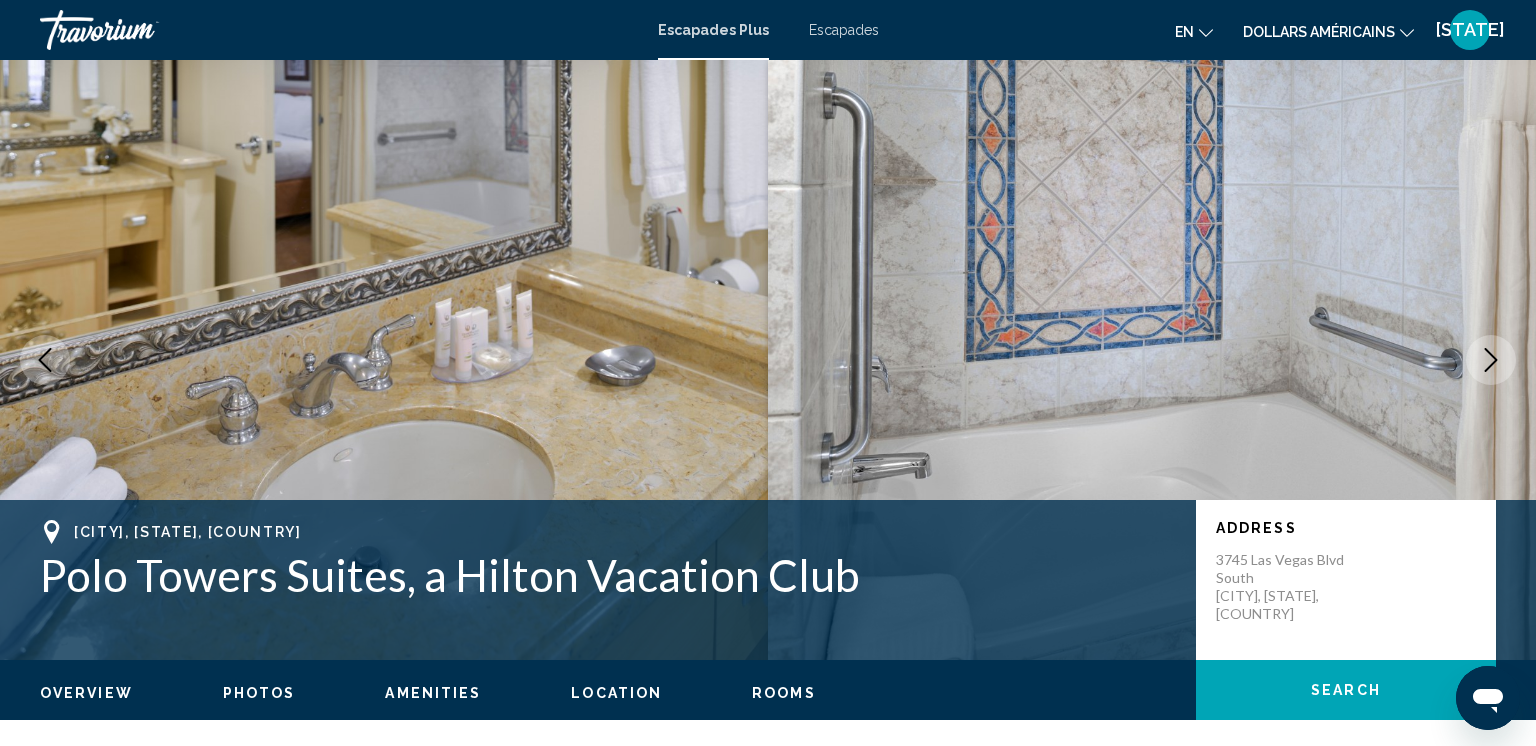 click 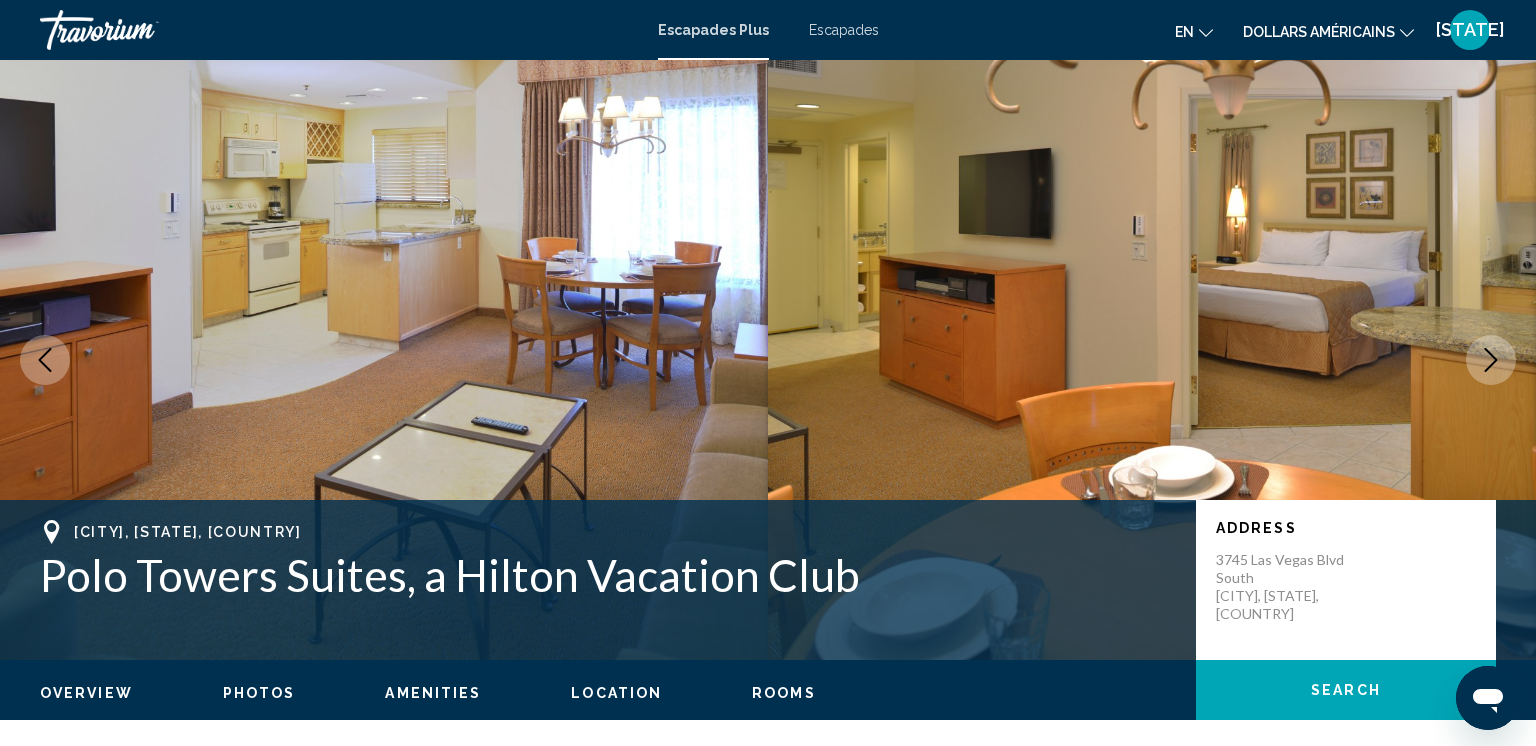 type 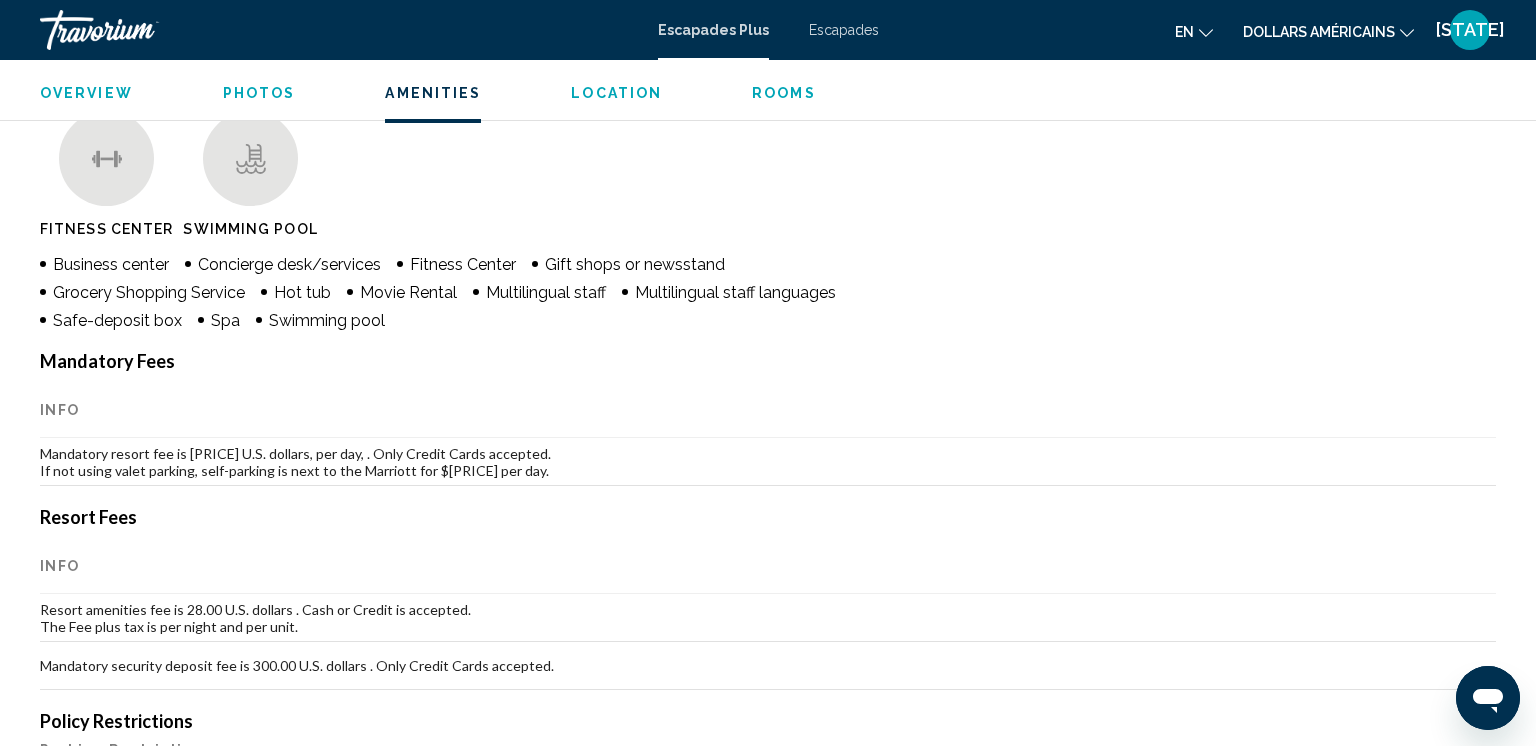 scroll, scrollTop: 1520, scrollLeft: 0, axis: vertical 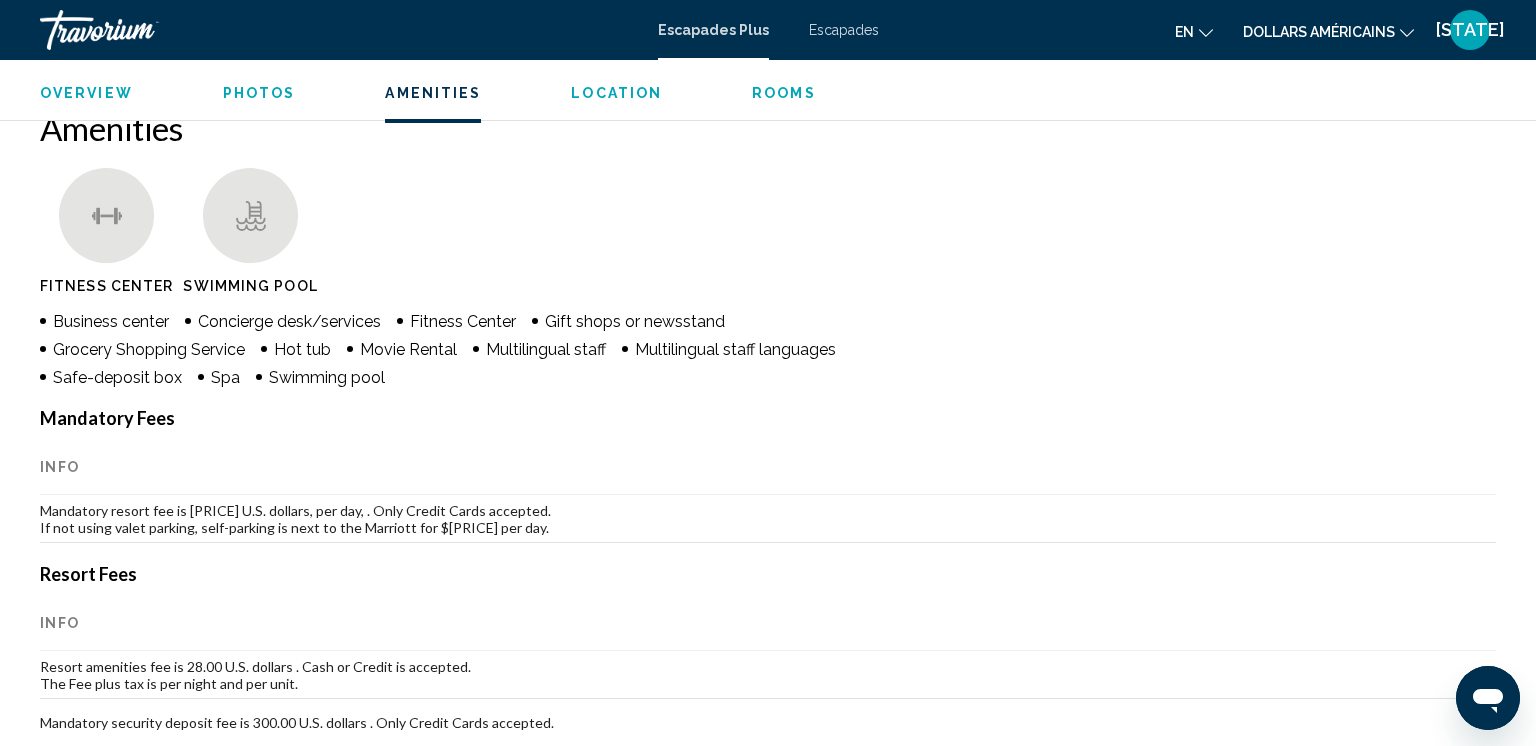 click on "Amenities
Fitness Center
Swimming Pool Business center Concierge desk/services Fitness Center Gift shops or newsstand Grocery Shopping Service Hot tub Movie Rental Multilingual staff Multilingual staff languages Safe-deposit box Spa Swimming pool No Amenities available. Mandatory Fees  Info  Mandatory resort fee is [PRICE] U.S. dollars, per day,  . Only Credit Cards accepted. If not using valet parking, self-parking is next to the Marriott for $[PRICE] per day. Resort Fees  Info  Resort amenities fee is [PRICE] U.S. dollars . Cash or Credit is accepted. The Fee plus tax is per night and per unit. Mandatory security deposit fee is [PRICE] U.S. dollars . Only Credit Cards accepted. Policy Restrictions Parking Restrictions Limited parking onsite No large vehicle parking No RV parking No boat parking No trailers Minimum Age Checkin Minimum age check-in is [NUMBER]. No Smoking Restrictions" at bounding box center (768, 679) 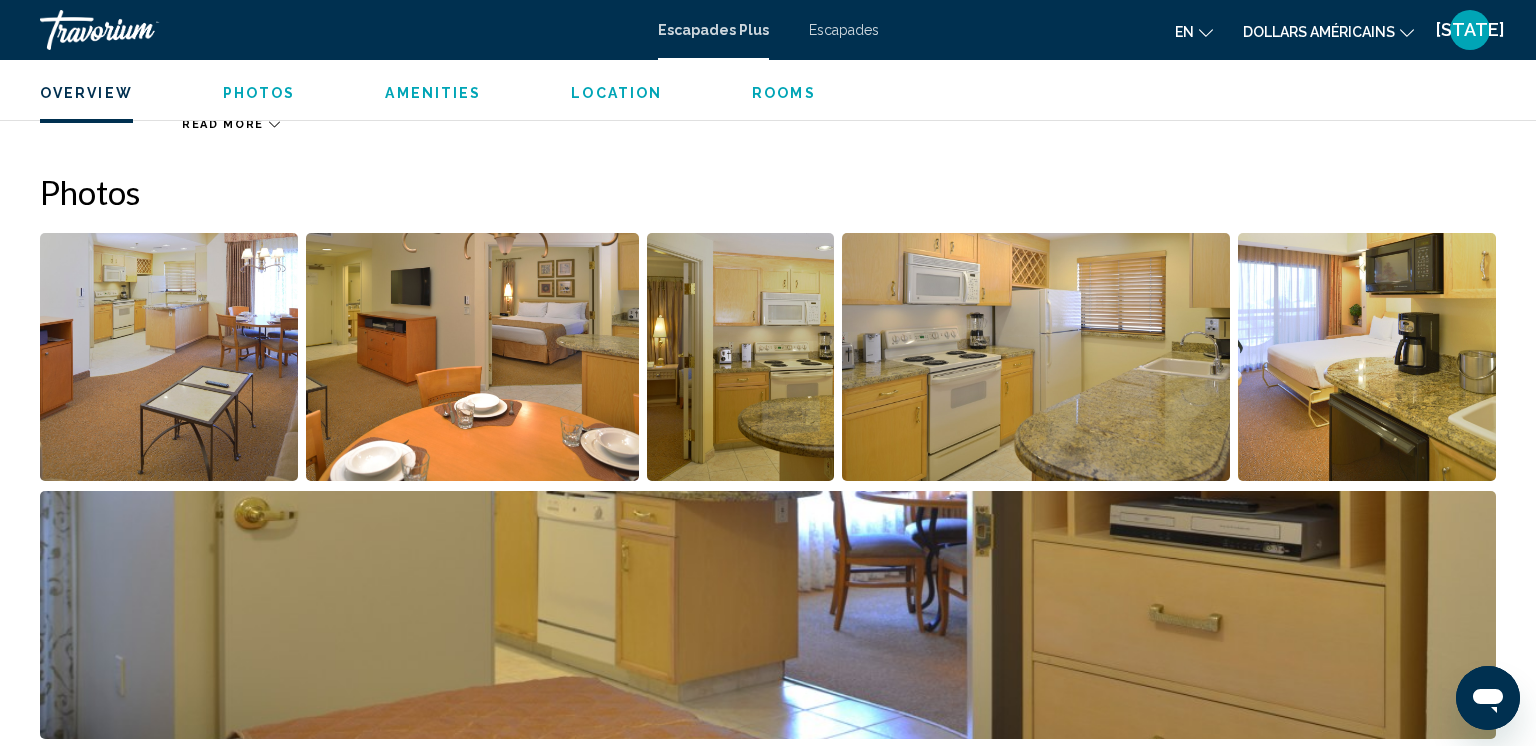 scroll, scrollTop: 800, scrollLeft: 0, axis: vertical 